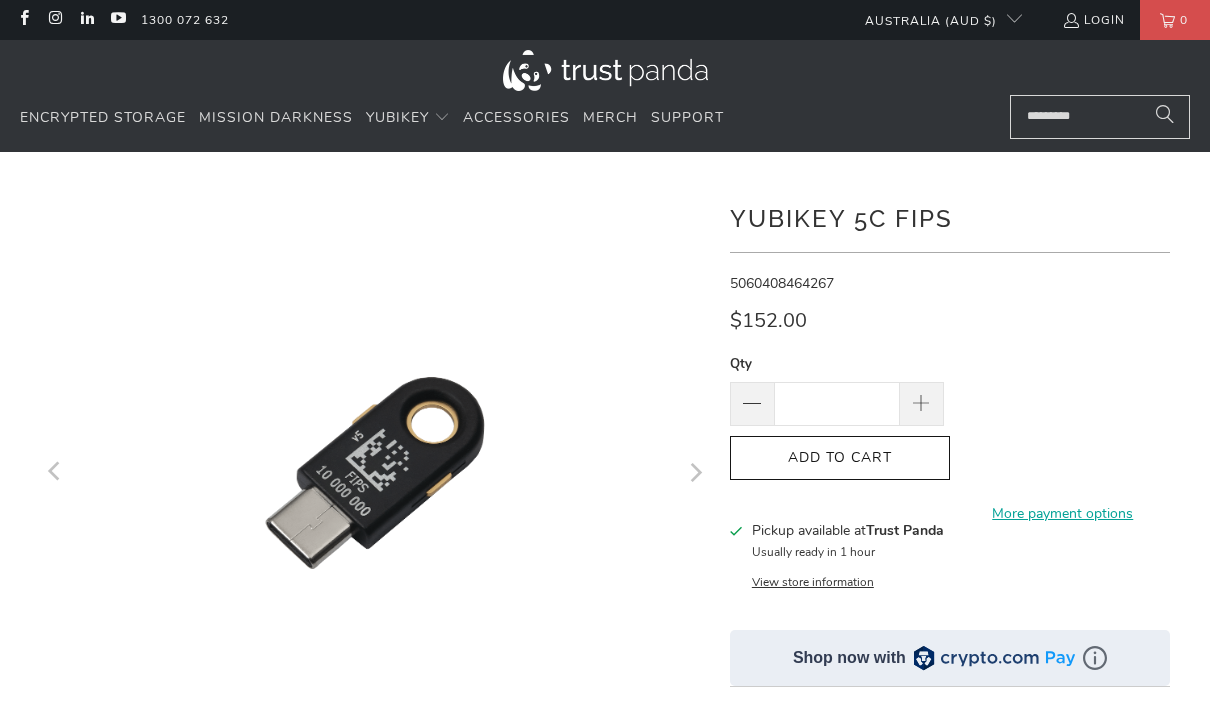 scroll, scrollTop: 0, scrollLeft: 0, axis: both 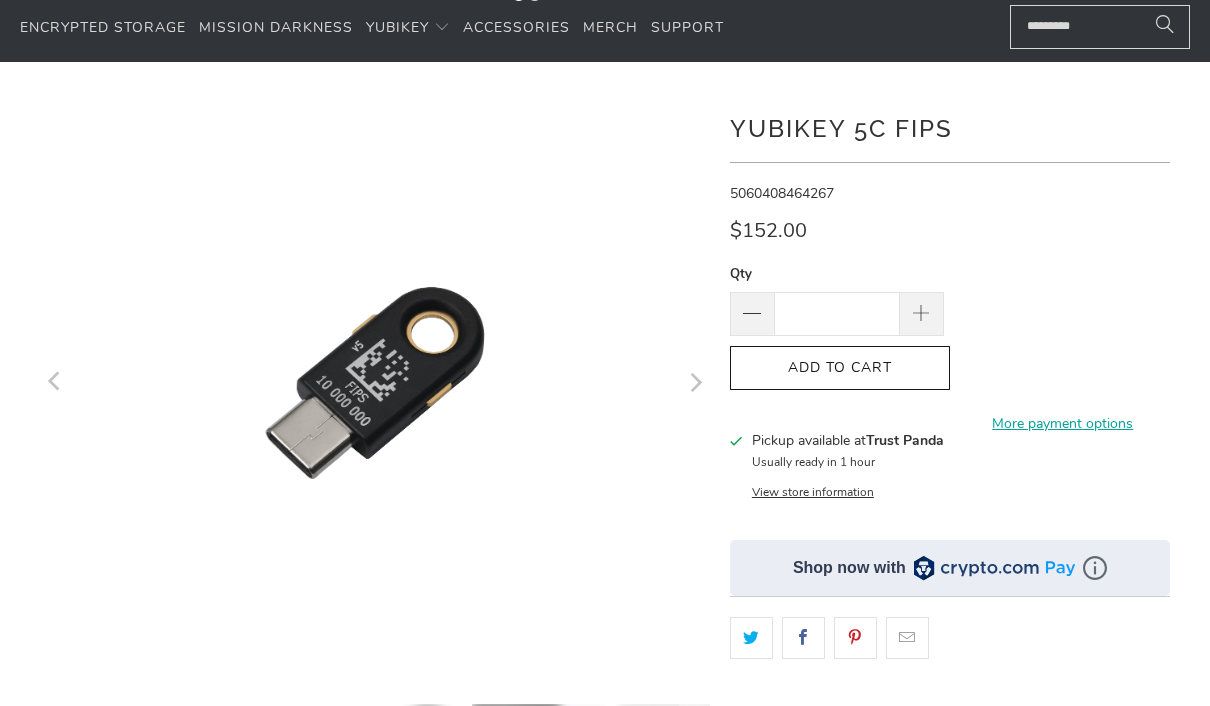 click 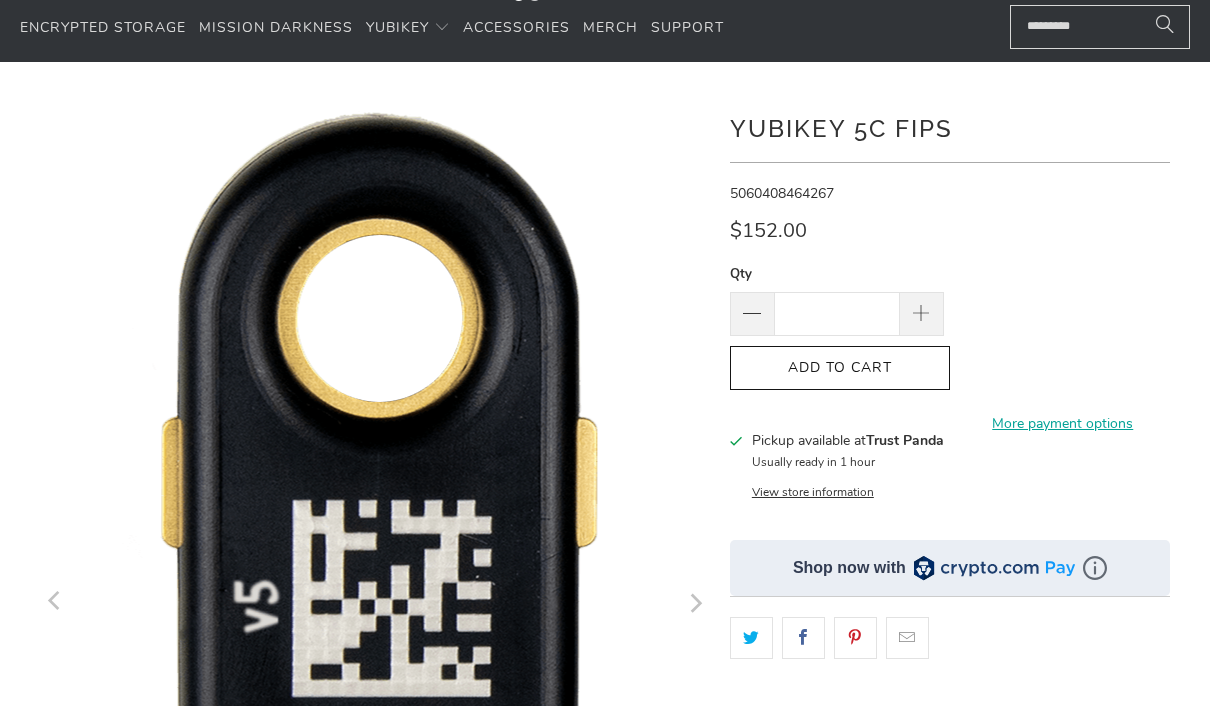 click 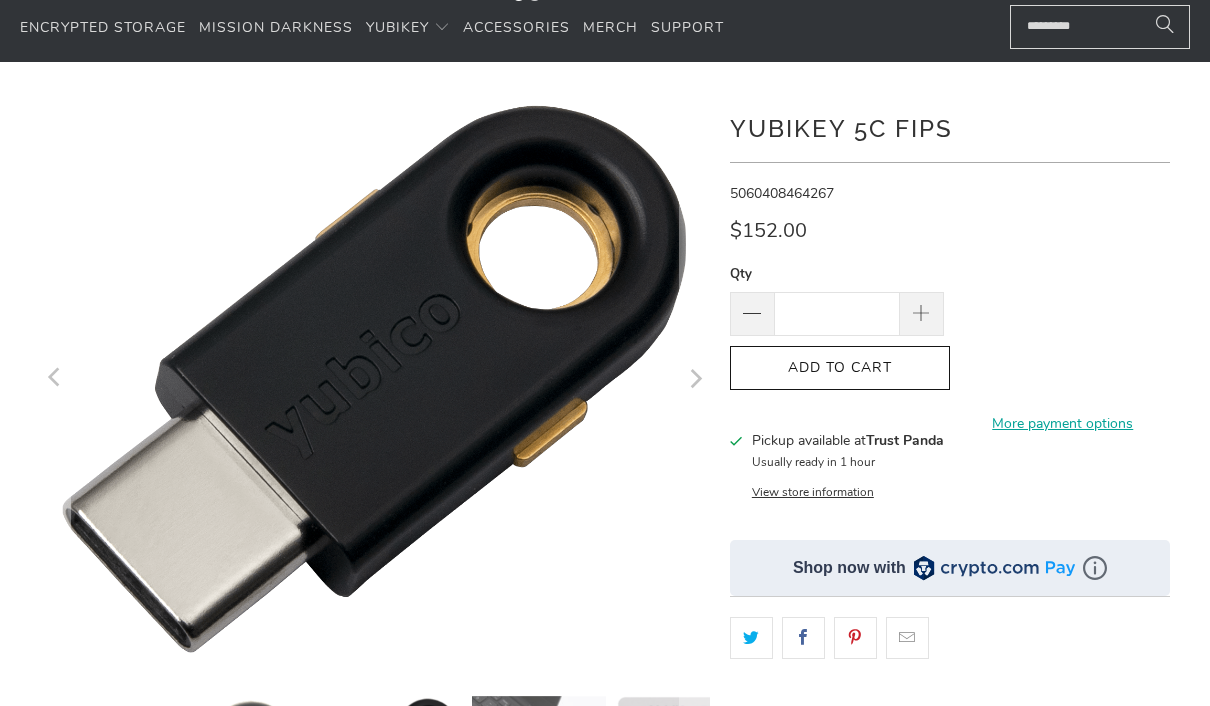 click 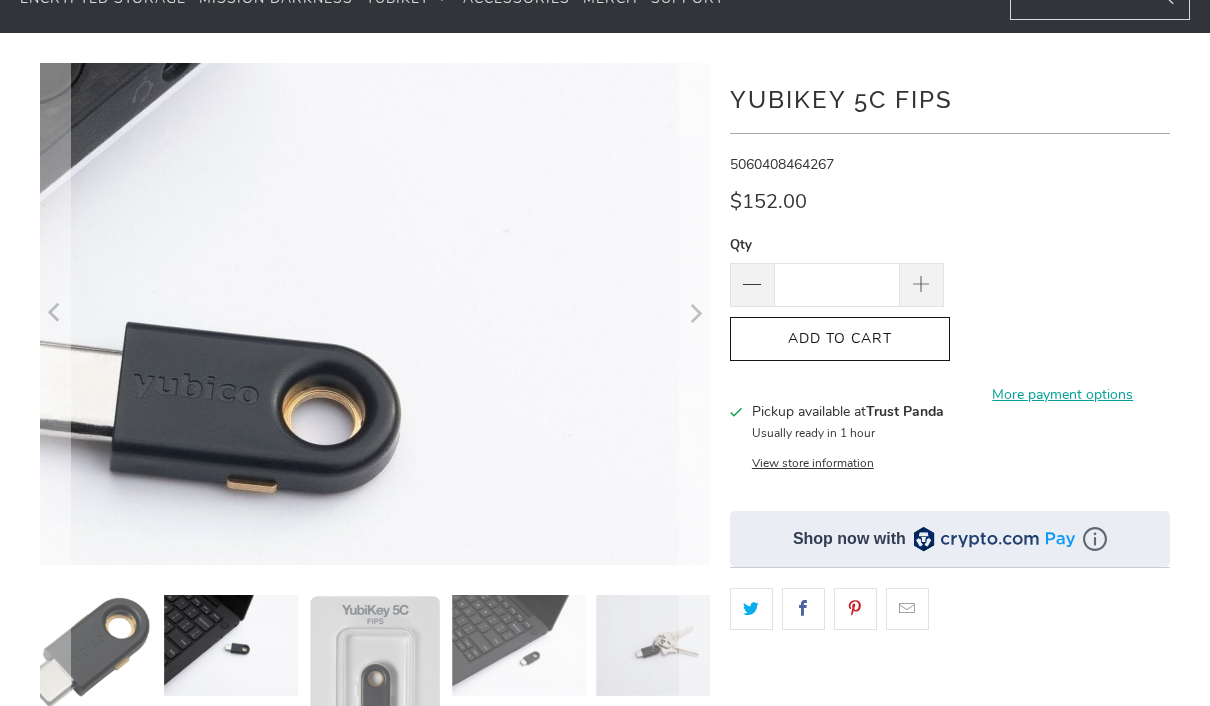 scroll, scrollTop: 0, scrollLeft: 0, axis: both 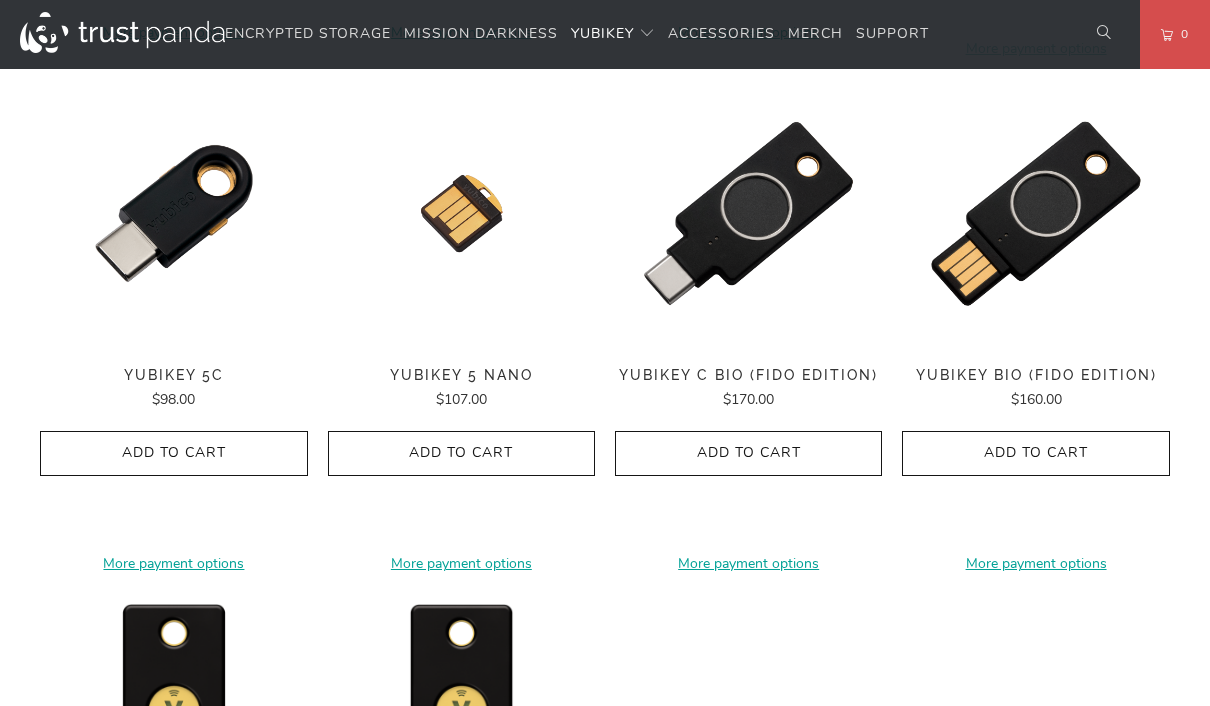 click on "YubiKey C Bio (FIDO Edition)" at bounding box center (748, 375) 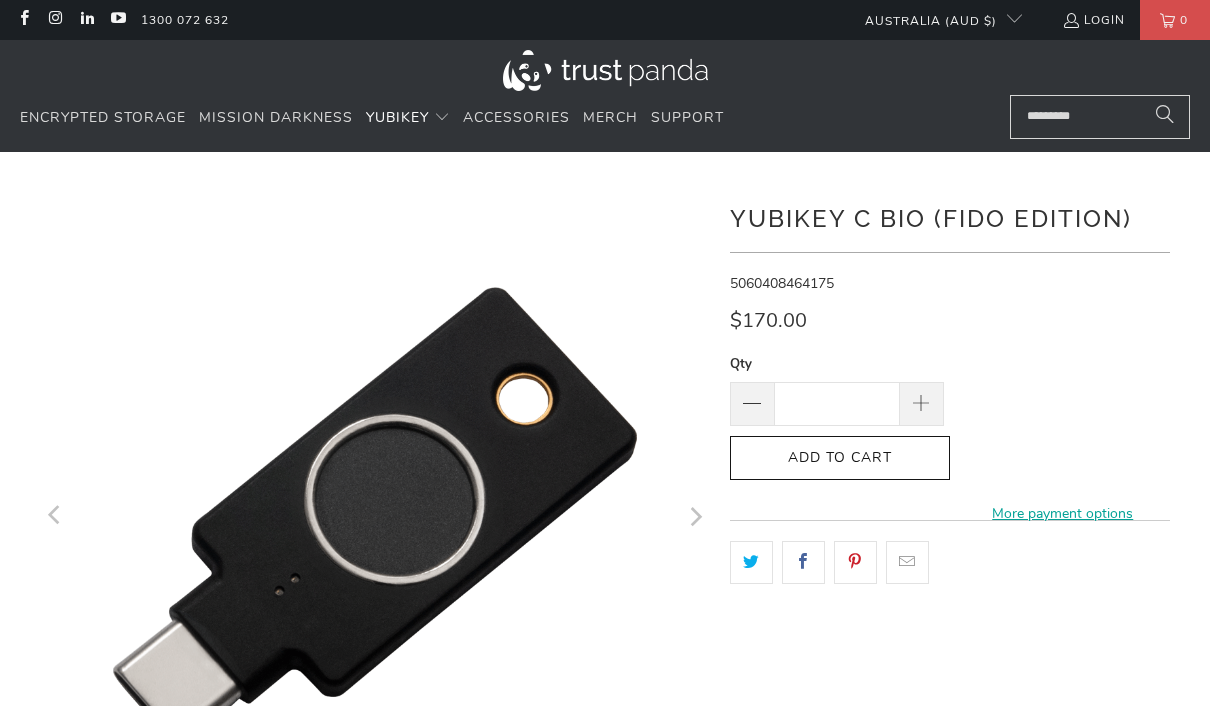 scroll, scrollTop: 0, scrollLeft: 0, axis: both 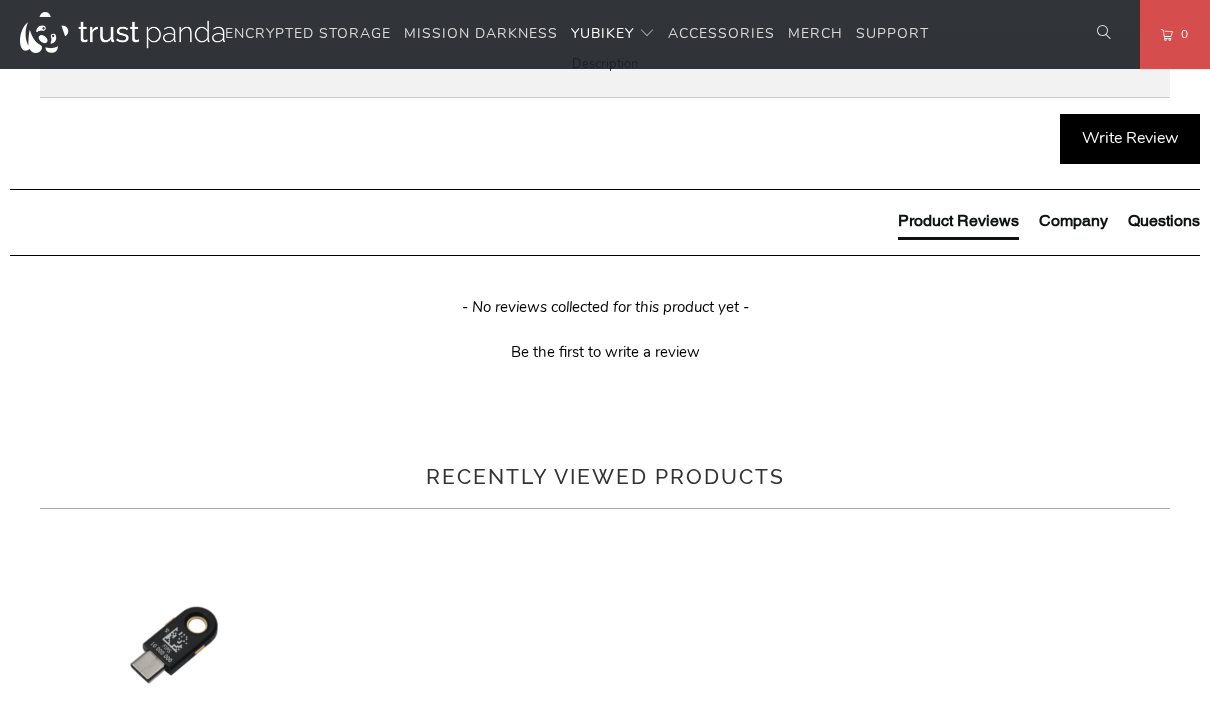 click on "Specifications" at bounding box center [0, 0] 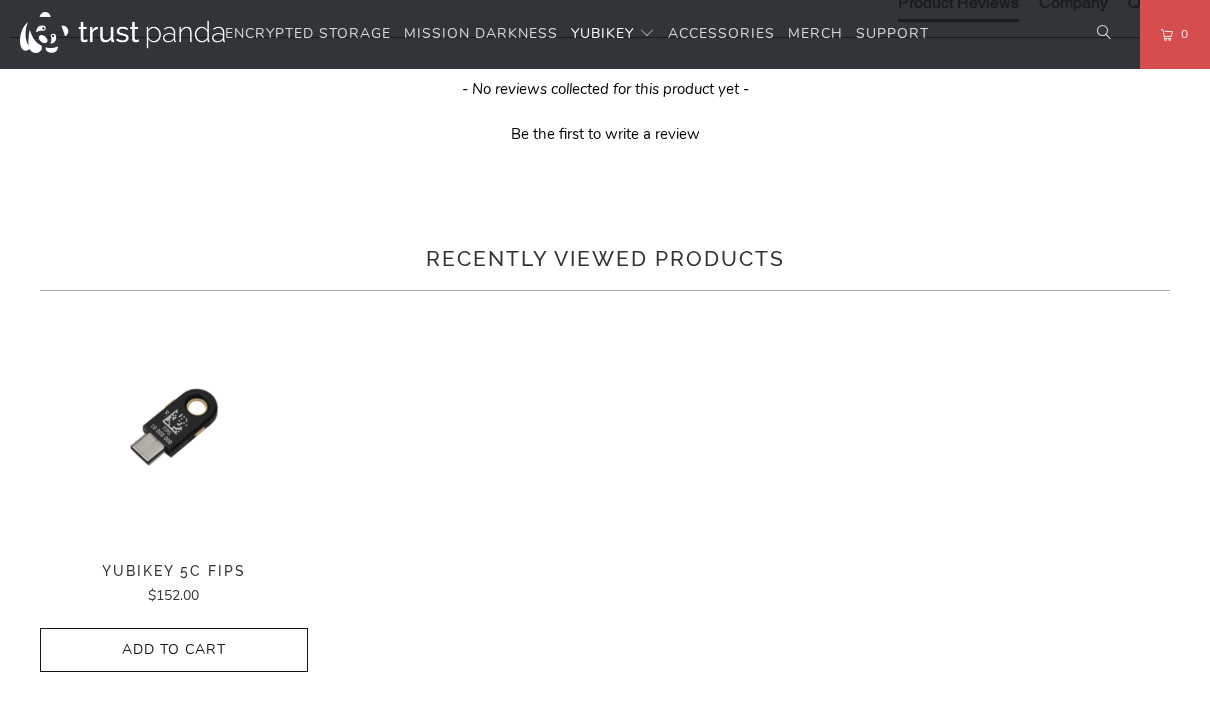 scroll, scrollTop: 1266, scrollLeft: 0, axis: vertical 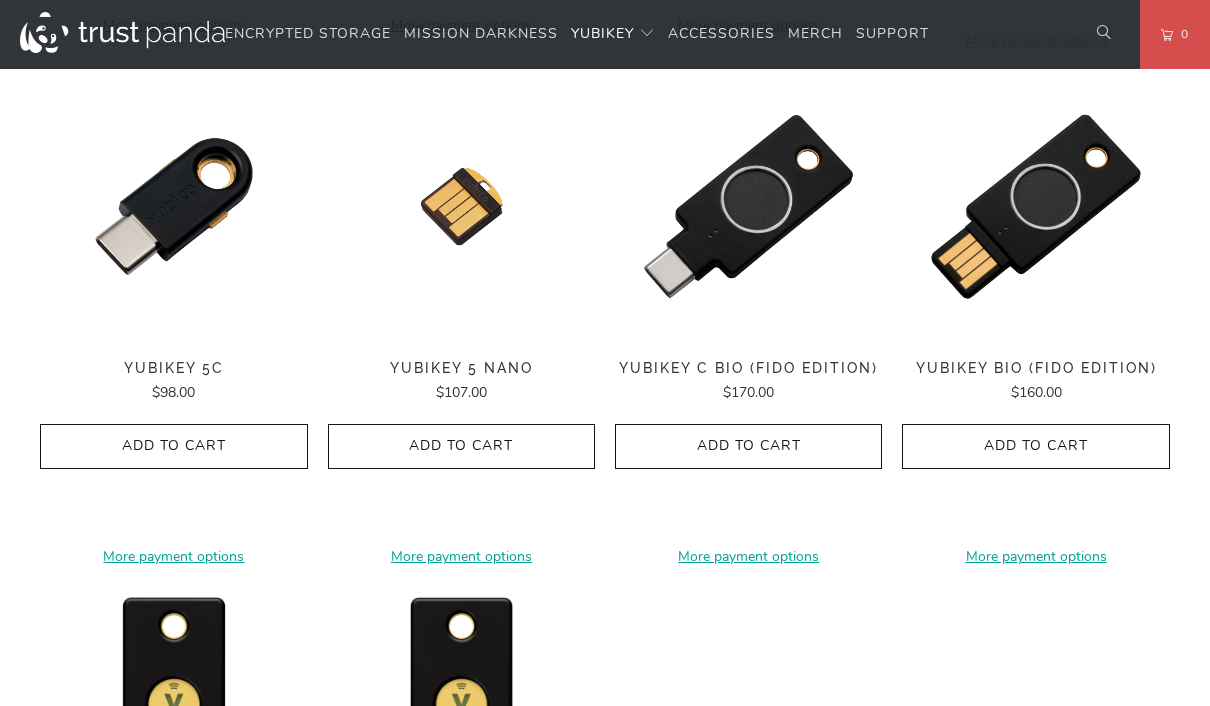 click on "YubiKey C Bio (FIDO Edition)" at bounding box center [748, 368] 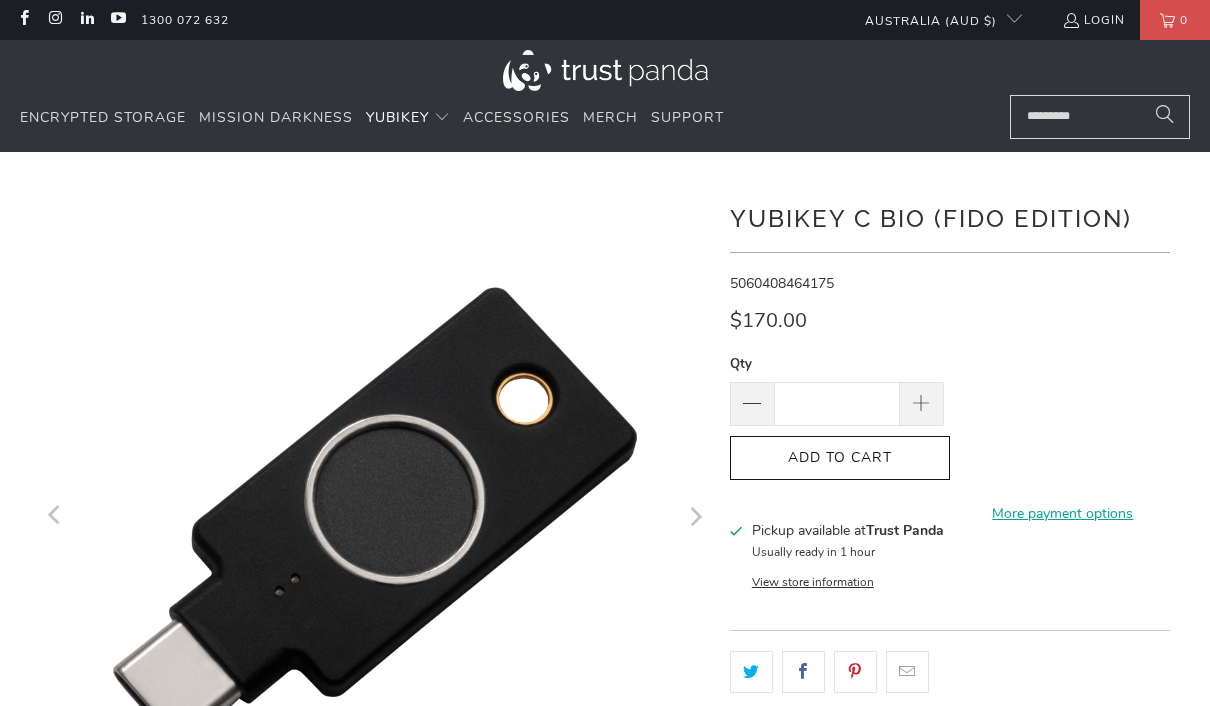 scroll, scrollTop: 0, scrollLeft: 0, axis: both 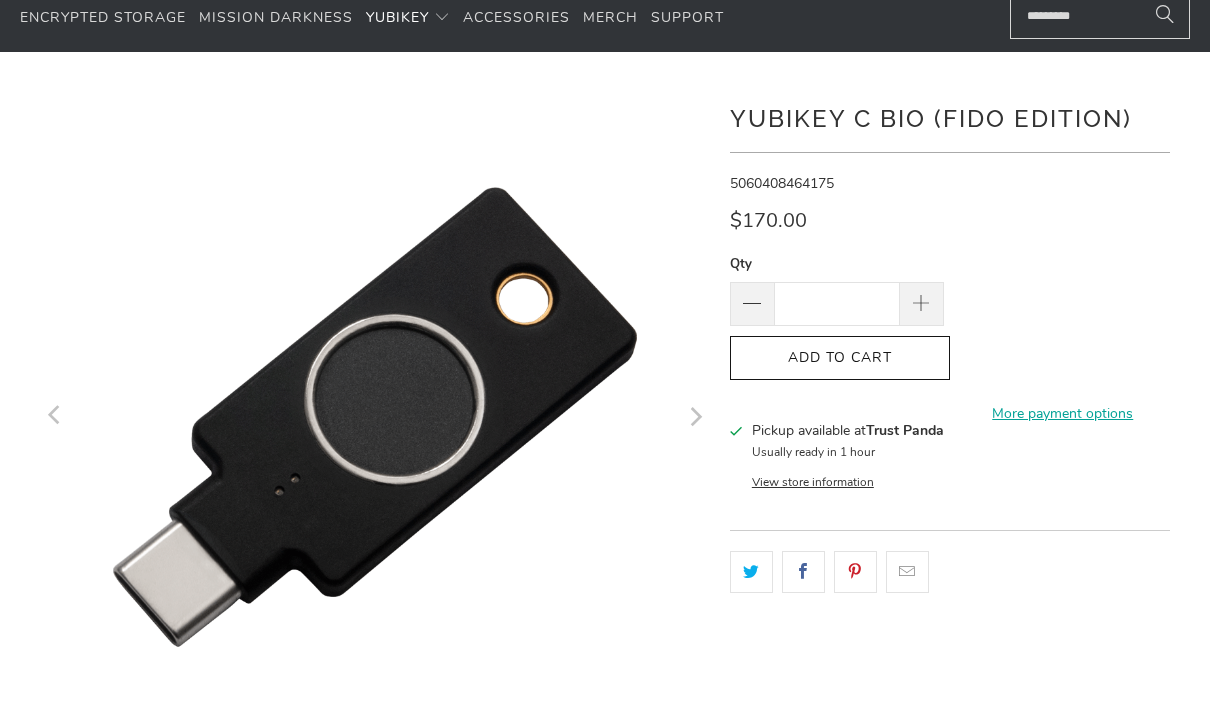 click on "YubiKey C Bio (FIDO Edition)" at bounding box center [950, 117] 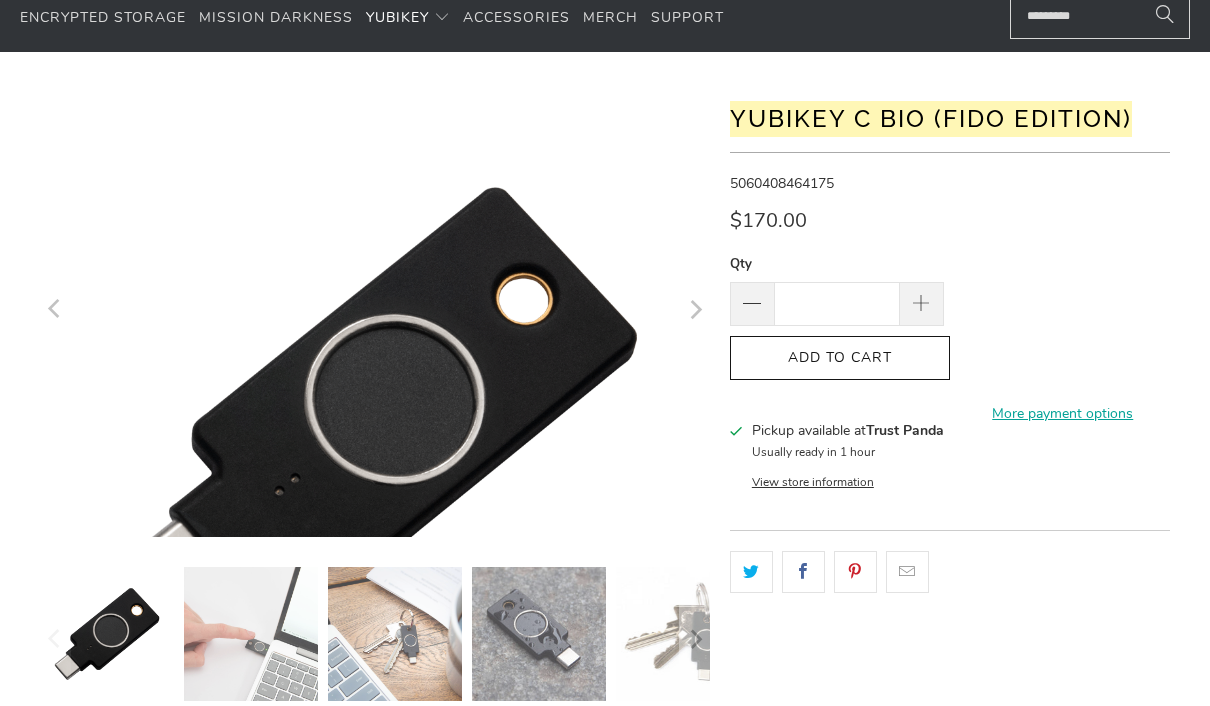 scroll, scrollTop: 112, scrollLeft: 0, axis: vertical 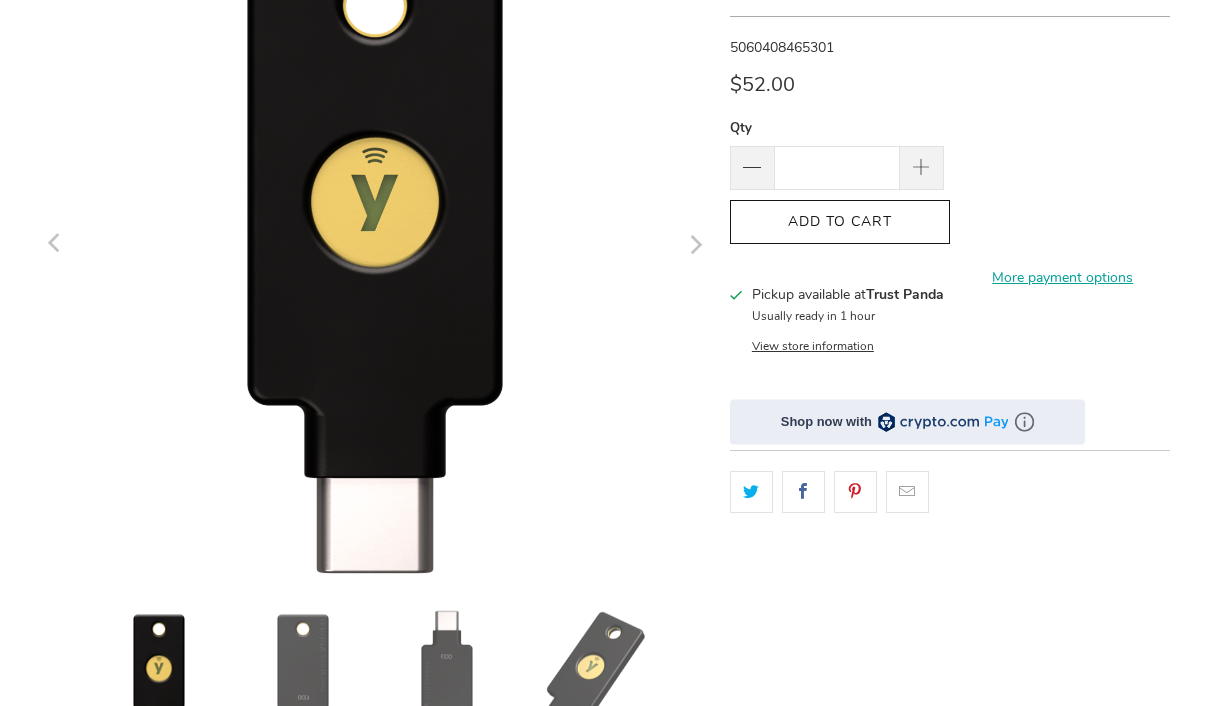click 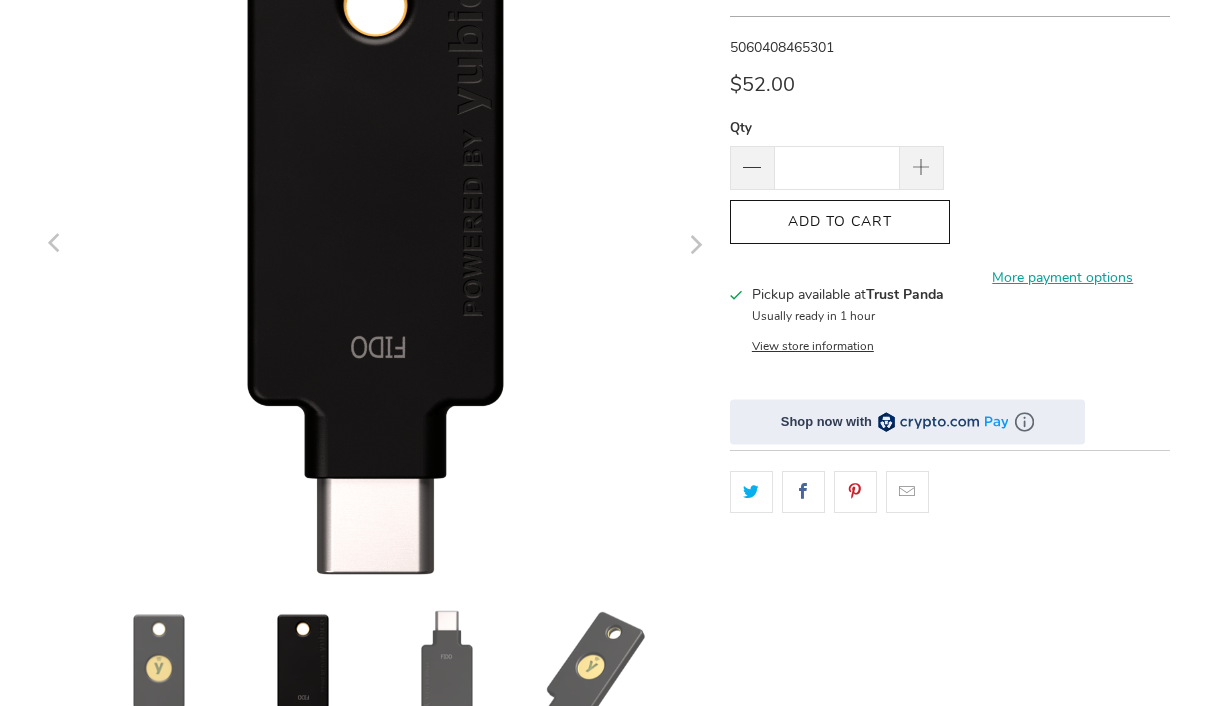 click 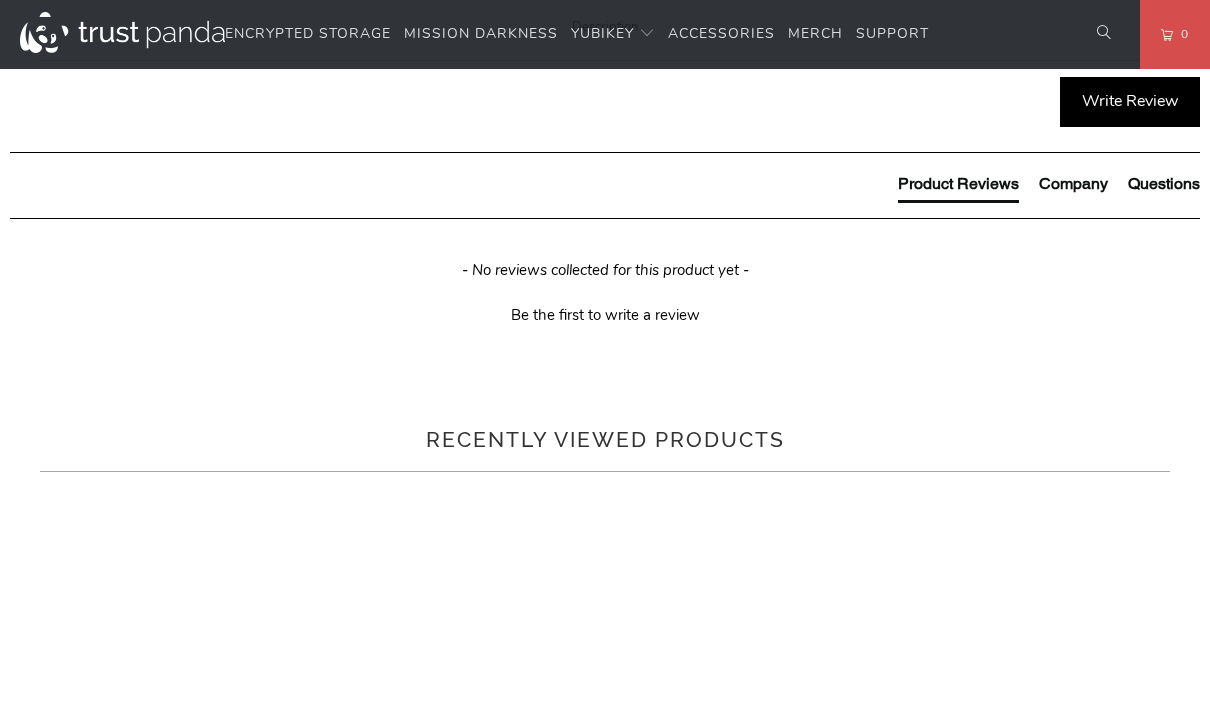 scroll, scrollTop: 1086, scrollLeft: 0, axis: vertical 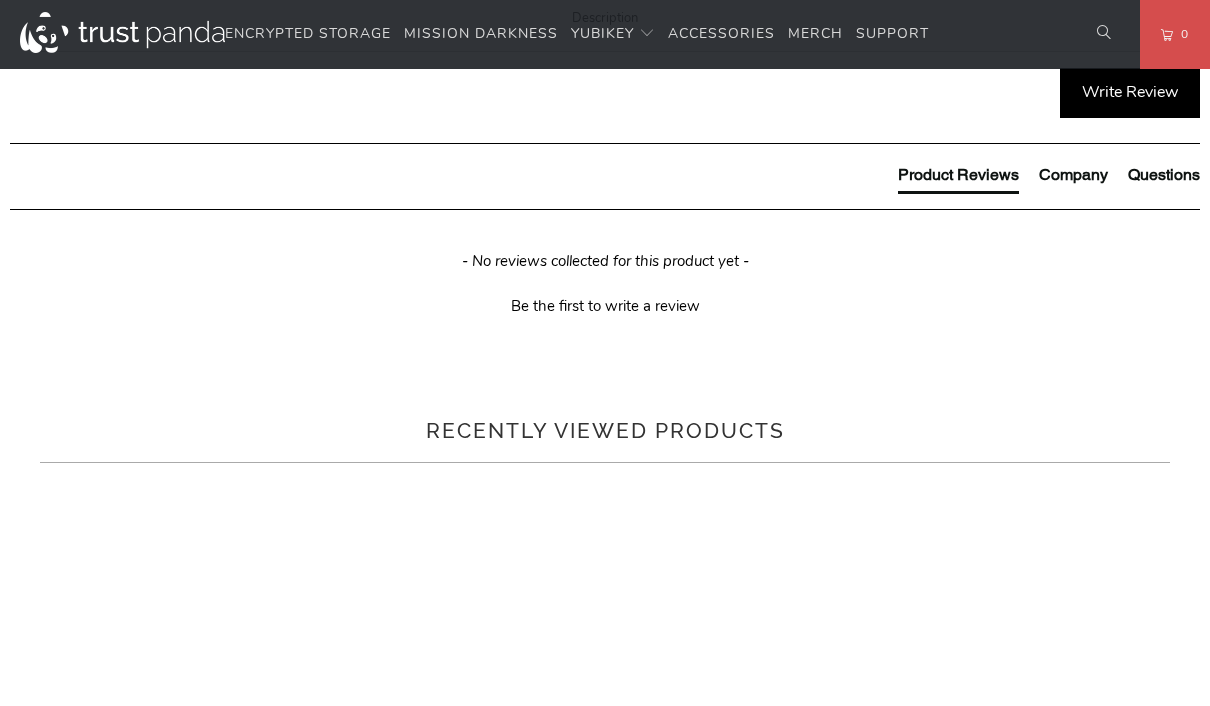 click on "Specifications" at bounding box center [0, 0] 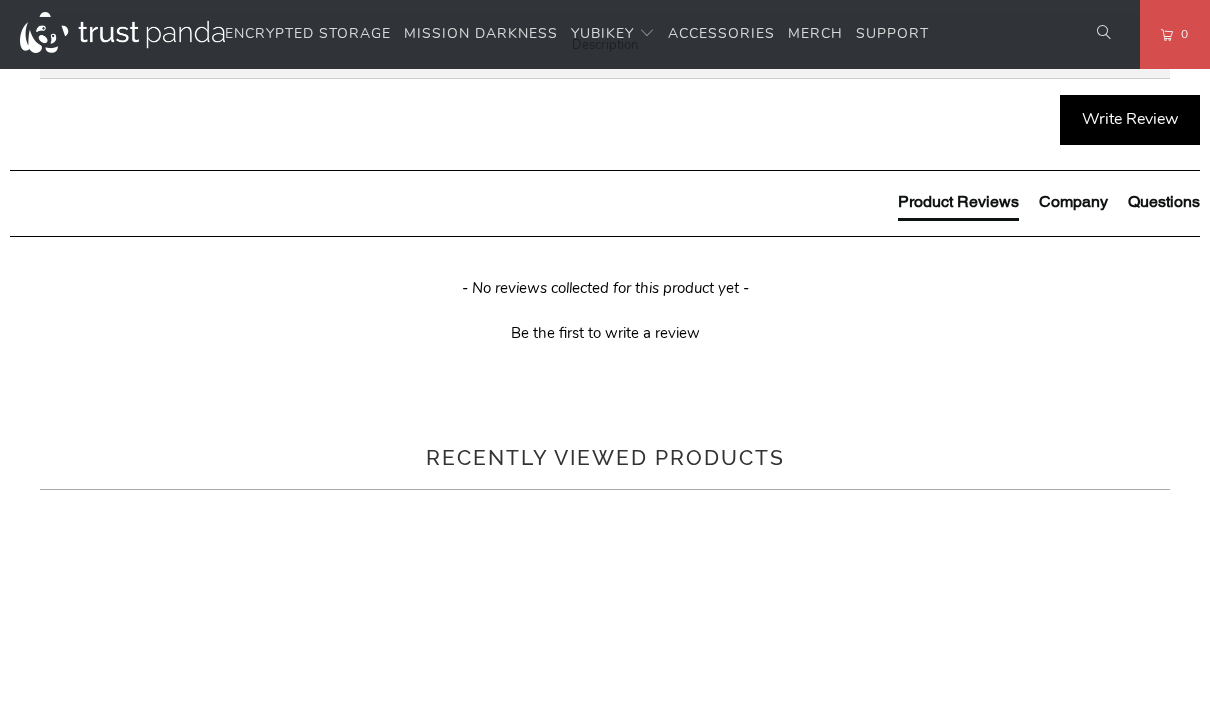 scroll, scrollTop: 1058, scrollLeft: 0, axis: vertical 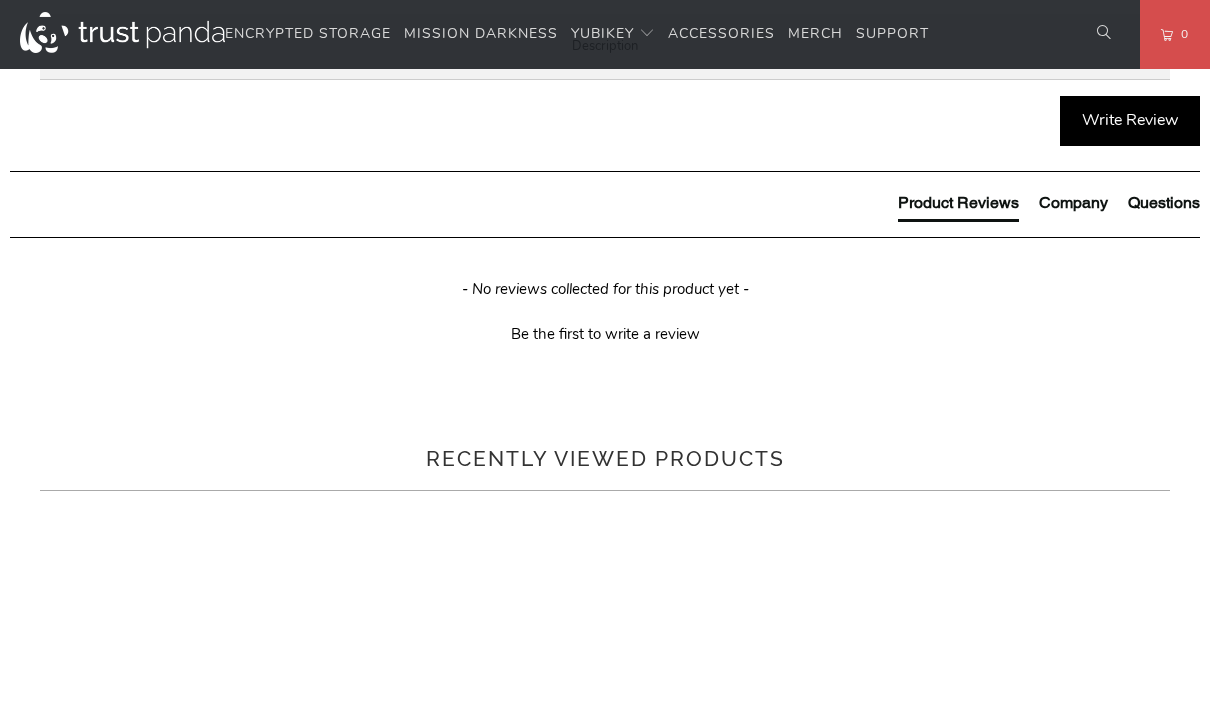 click on "Enterprise and Government" at bounding box center [0, 0] 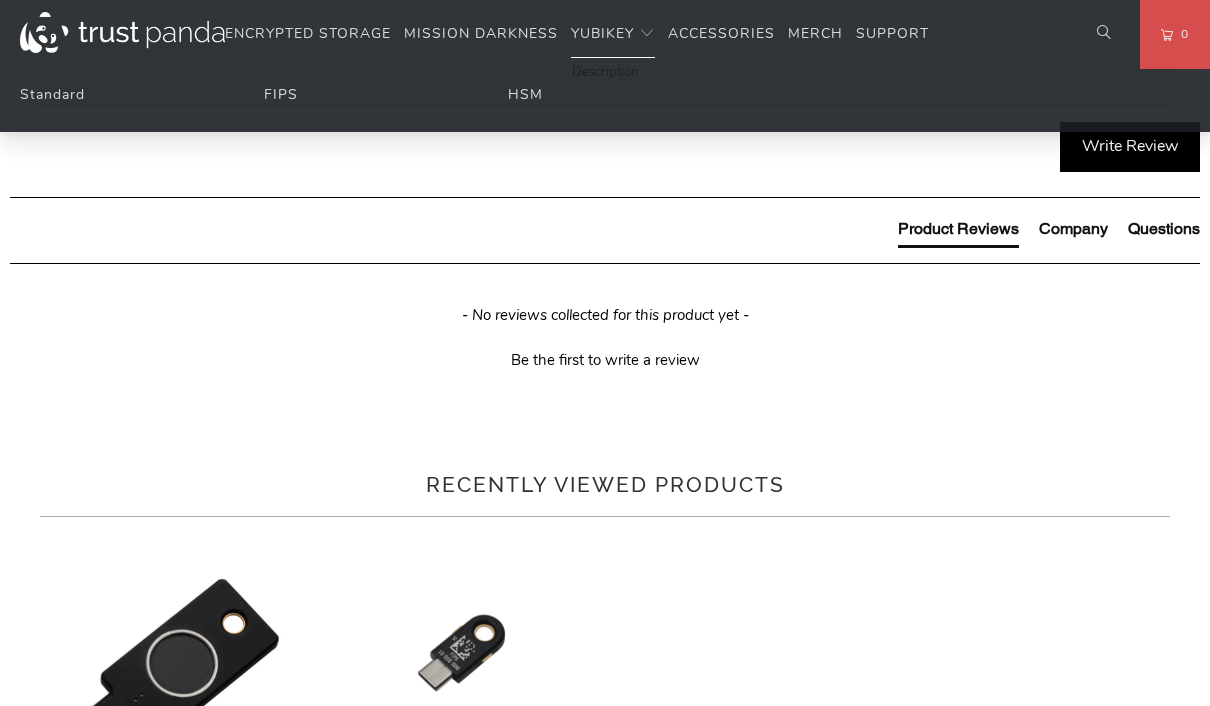 scroll, scrollTop: 1030, scrollLeft: 0, axis: vertical 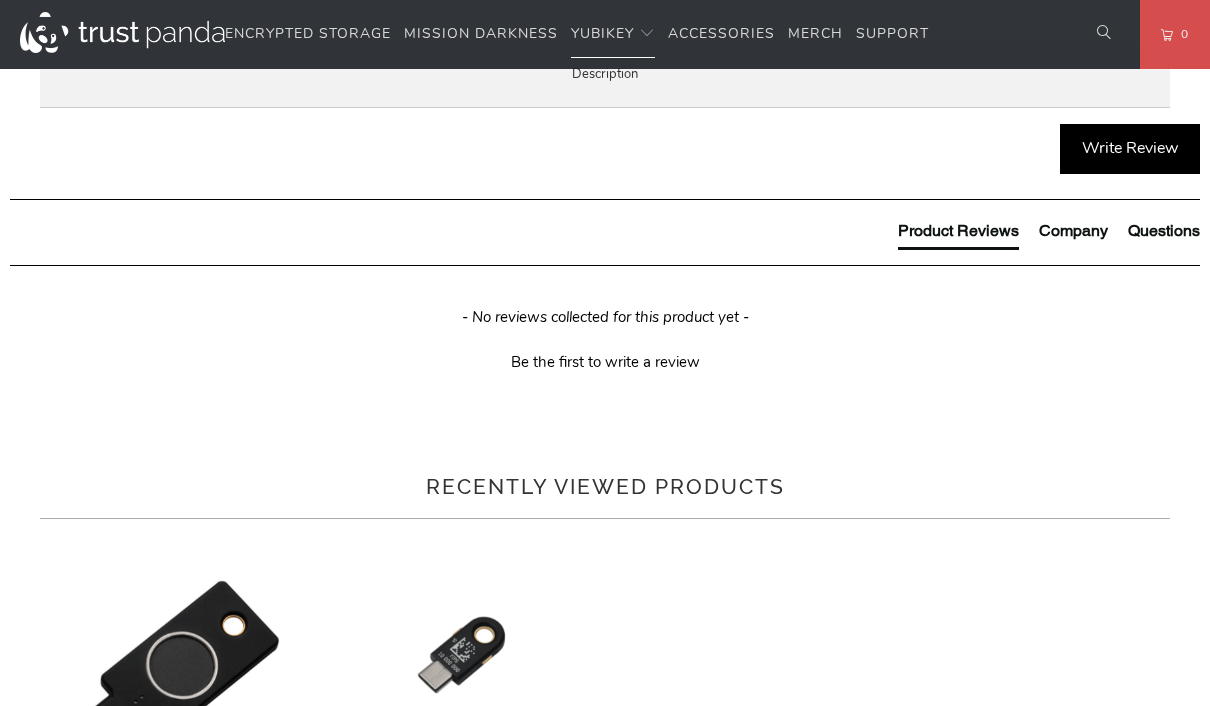 click on "Specifications" at bounding box center [0, 0] 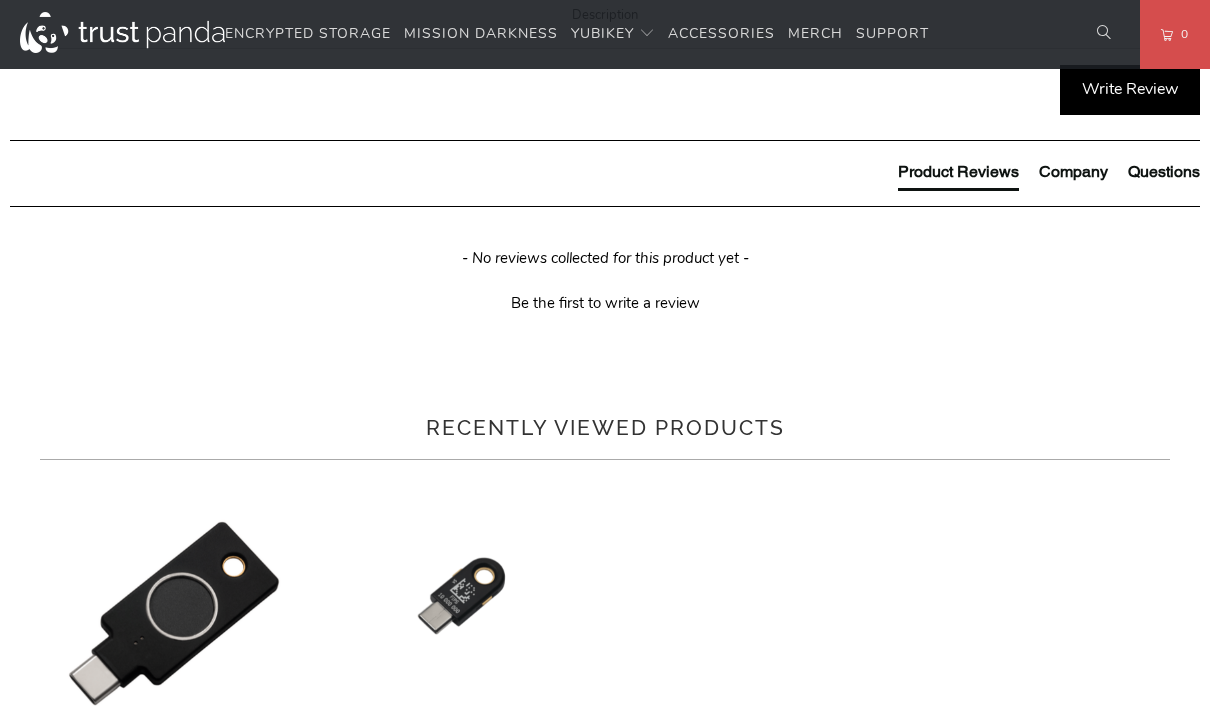 scroll, scrollTop: 1080, scrollLeft: 0, axis: vertical 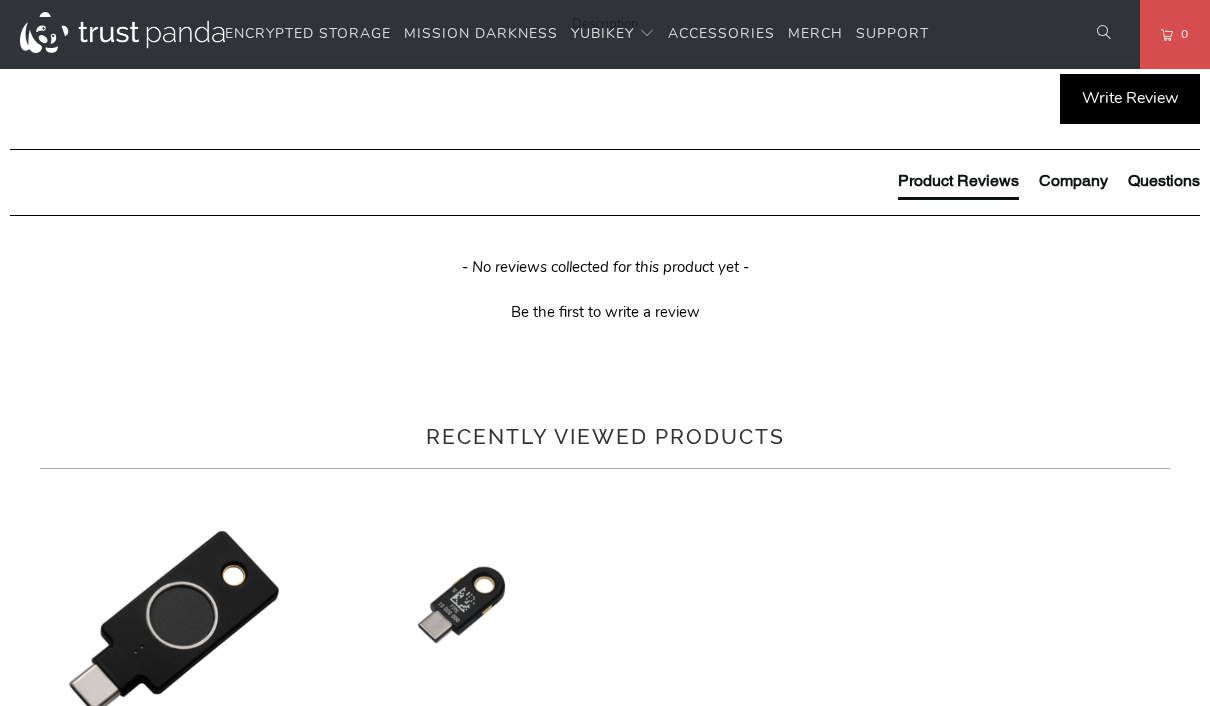 click on "Overview" at bounding box center [0, 0] 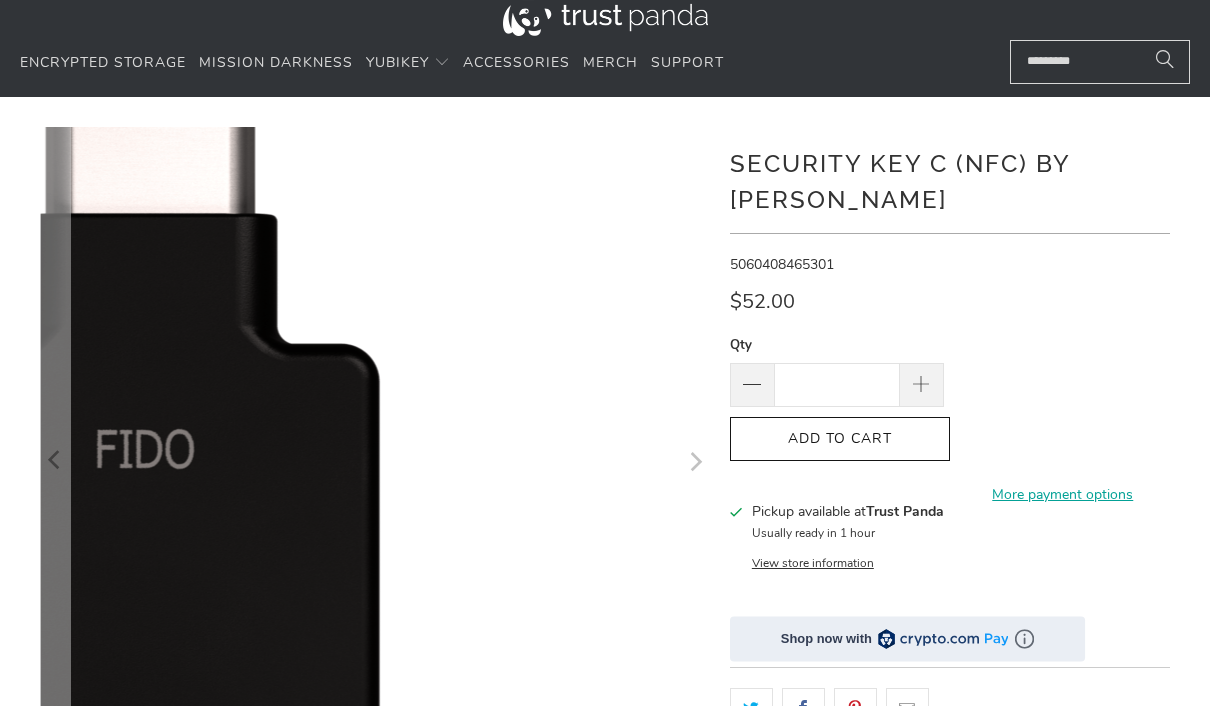 scroll, scrollTop: 151, scrollLeft: 0, axis: vertical 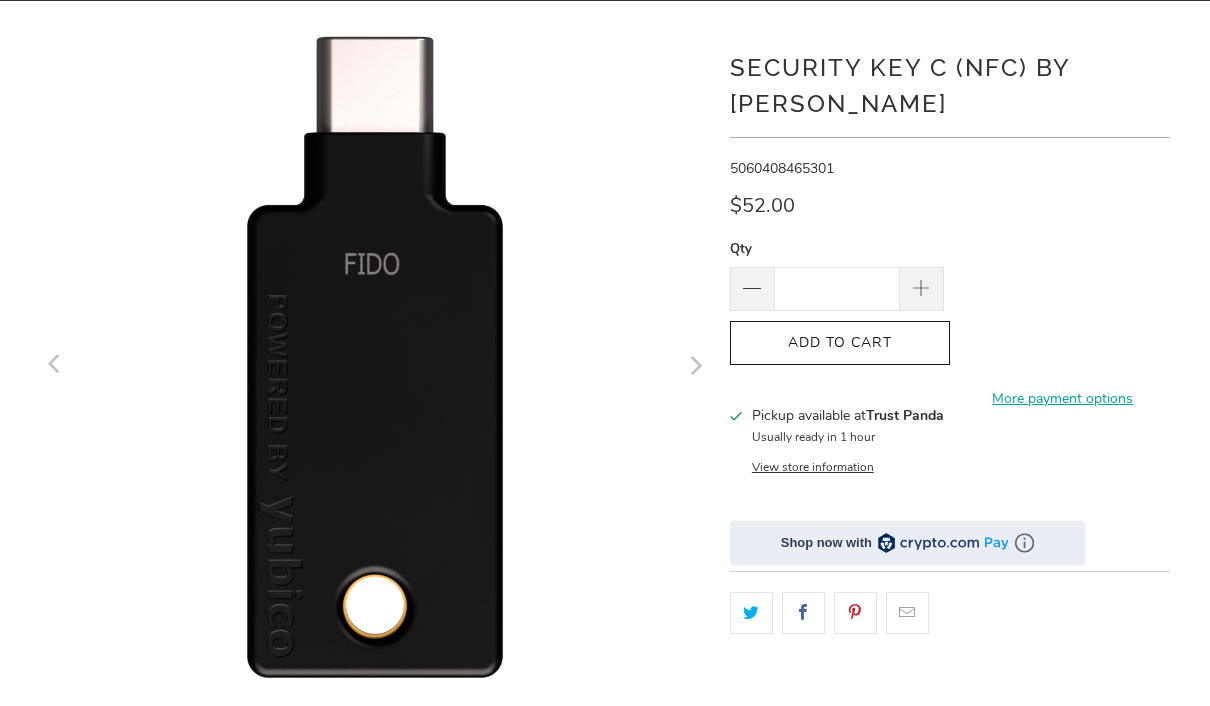 click 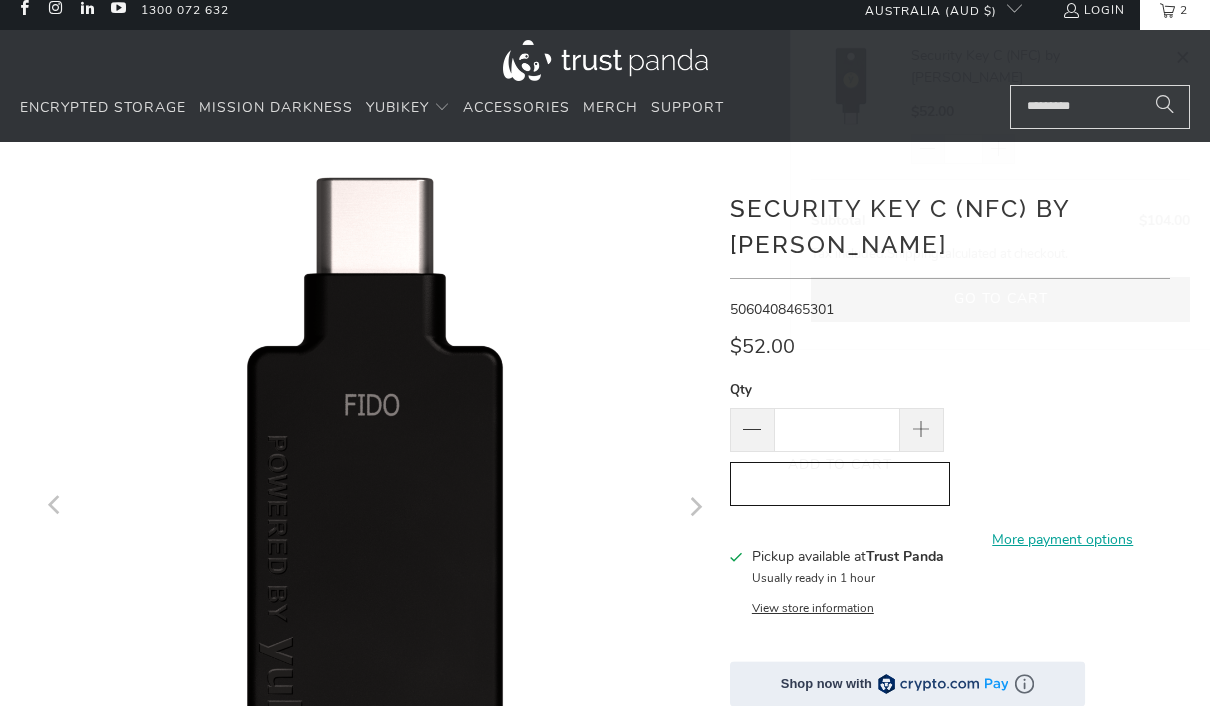 scroll, scrollTop: 0, scrollLeft: 0, axis: both 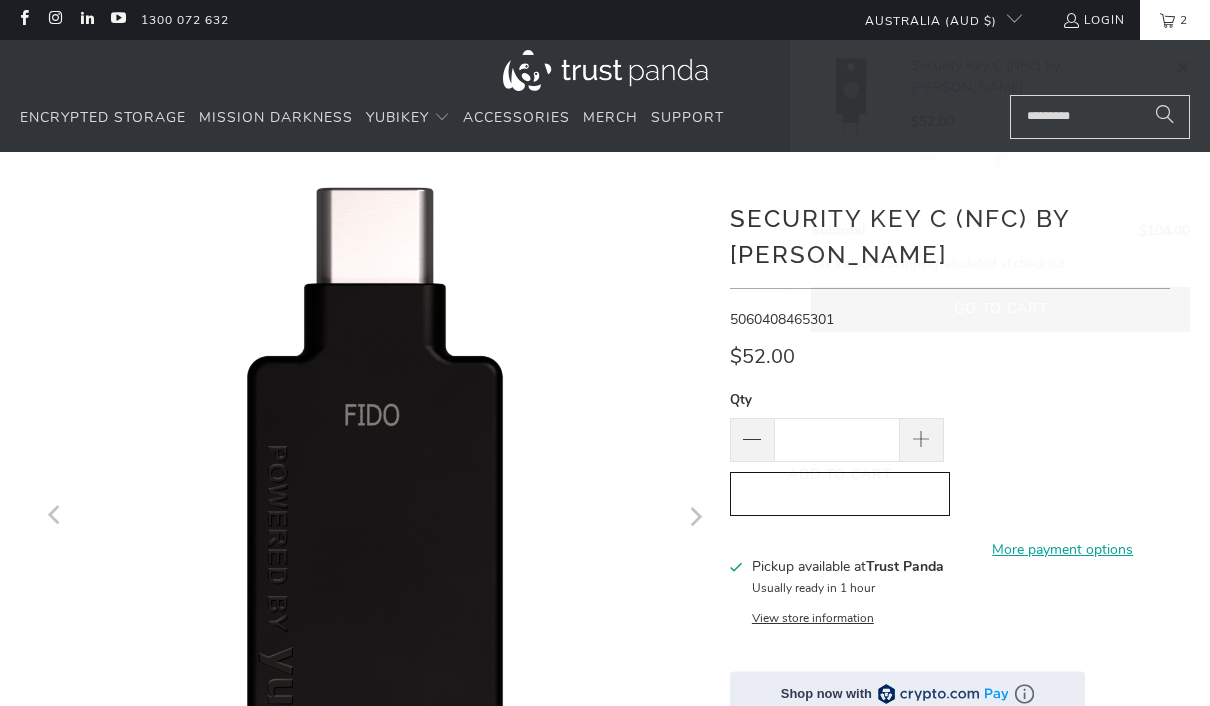 click on "Go to cart" at bounding box center [1000, 309] 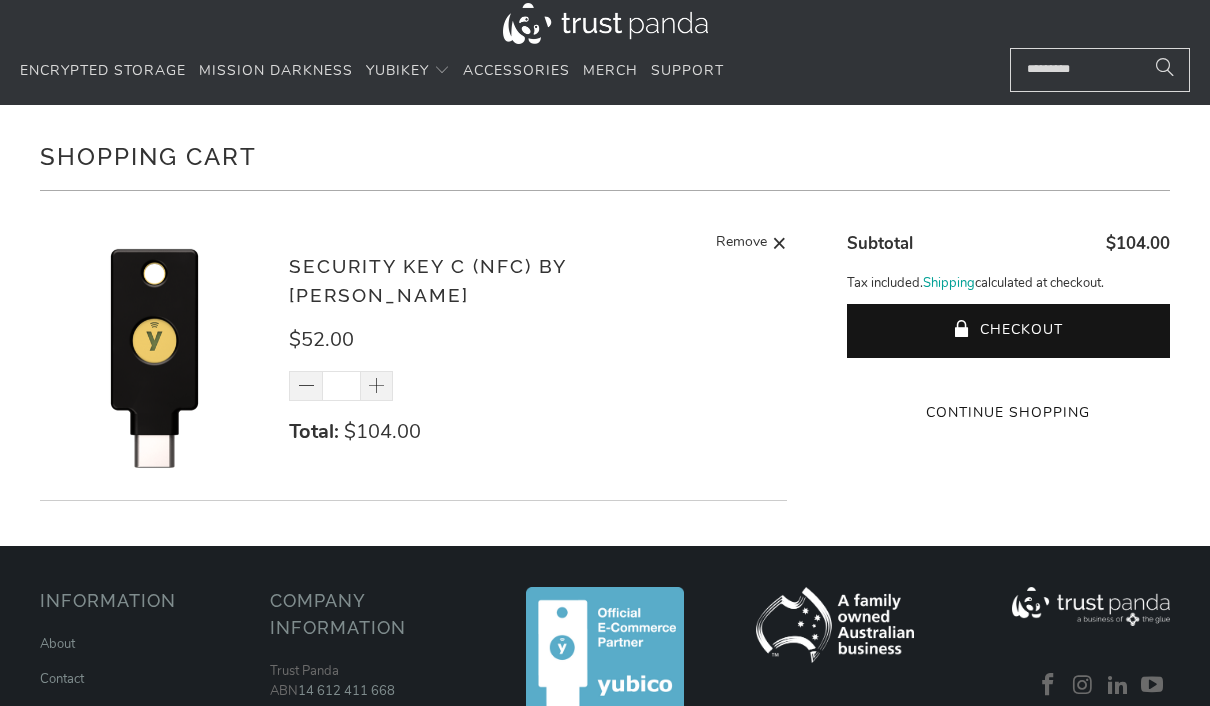 scroll, scrollTop: 54, scrollLeft: 0, axis: vertical 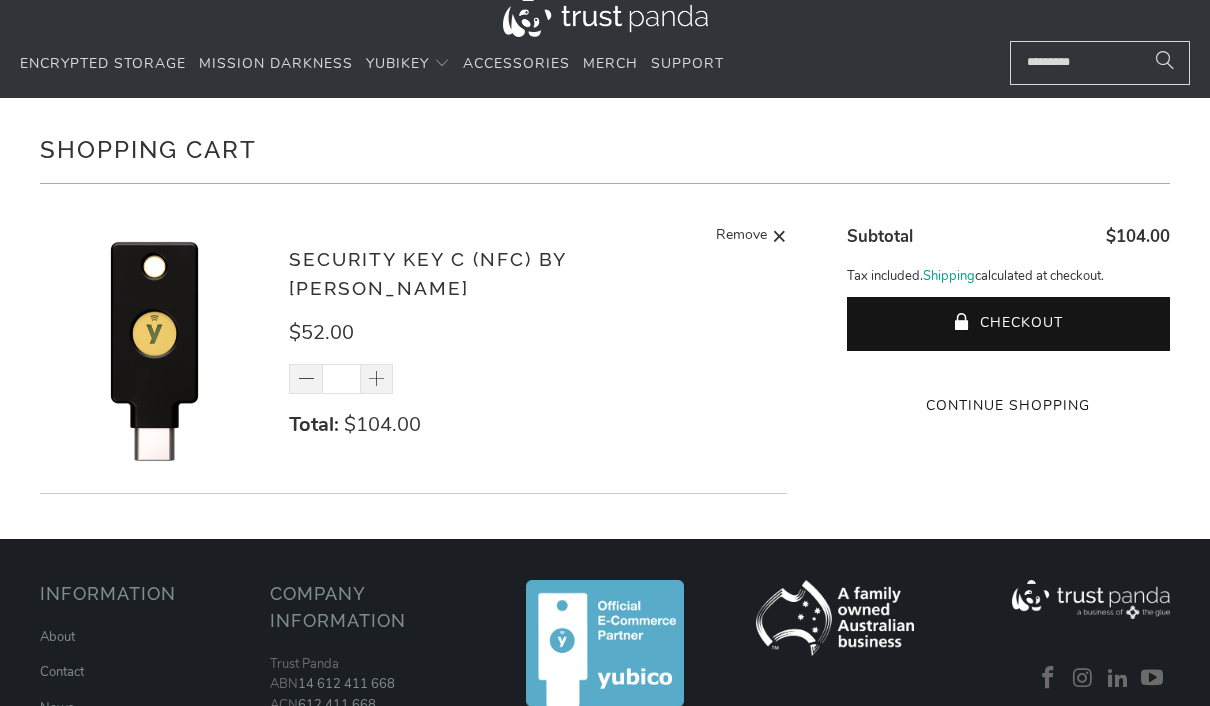 click at bounding box center [377, 380] 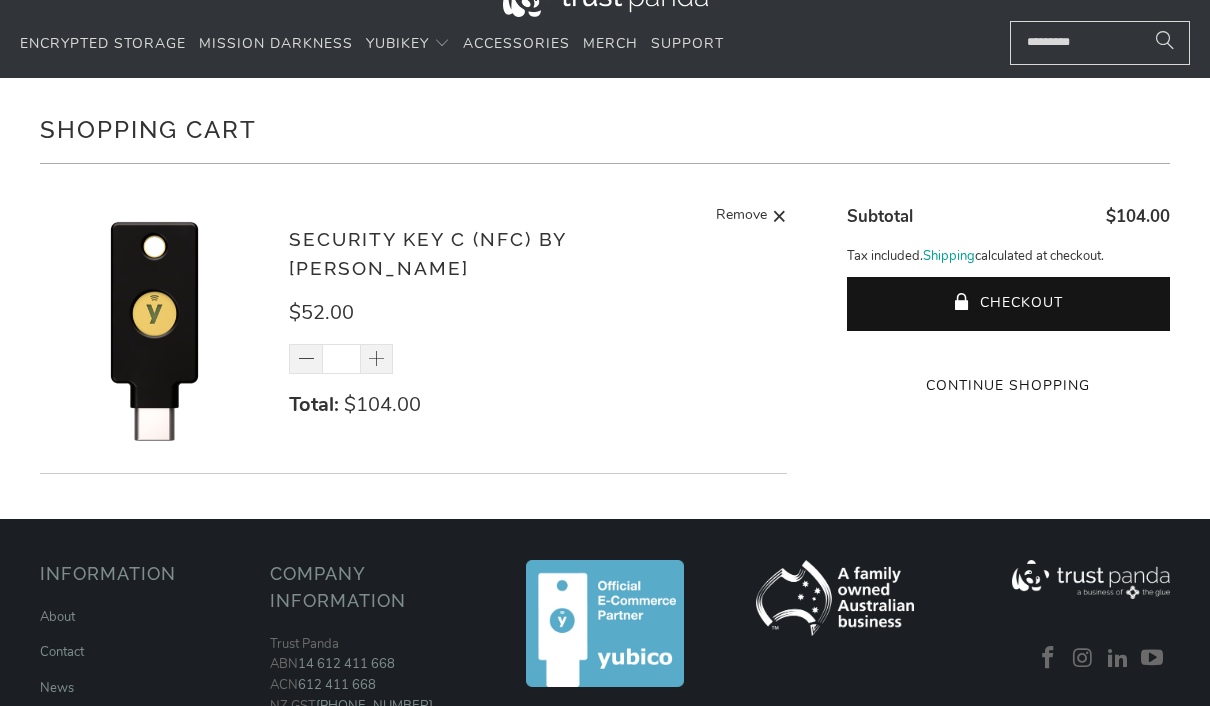 scroll, scrollTop: 105, scrollLeft: 0, axis: vertical 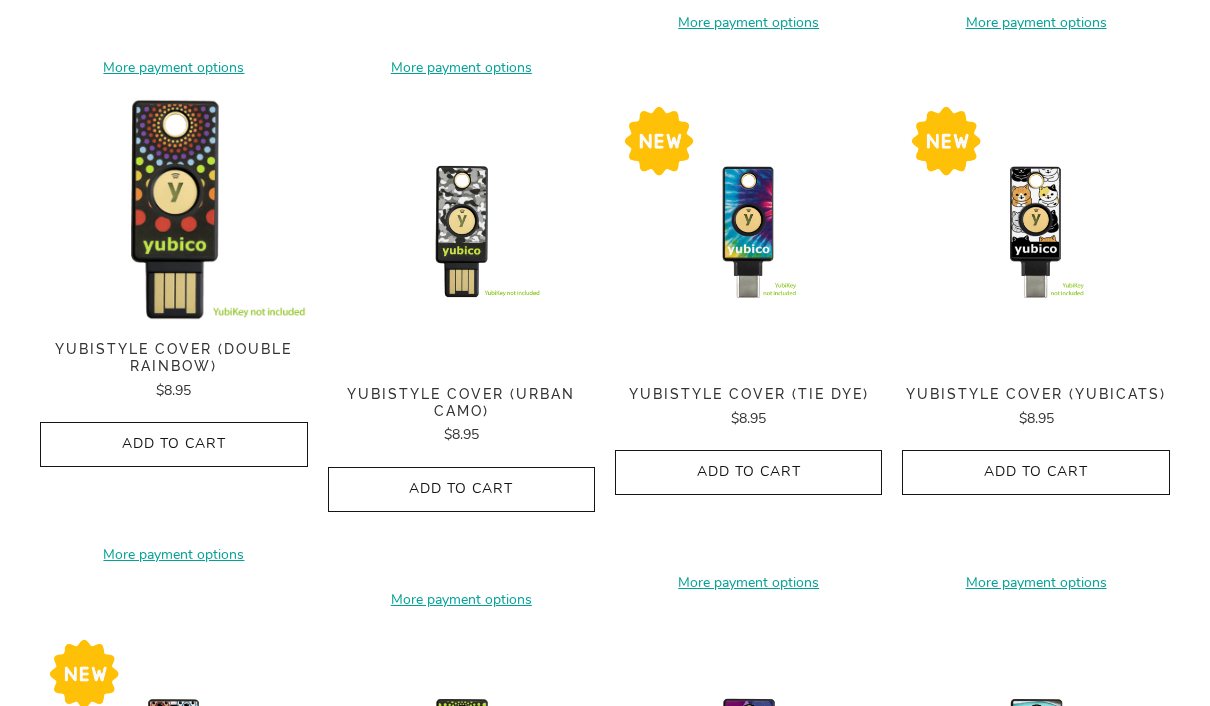 click on "Add to Cart" 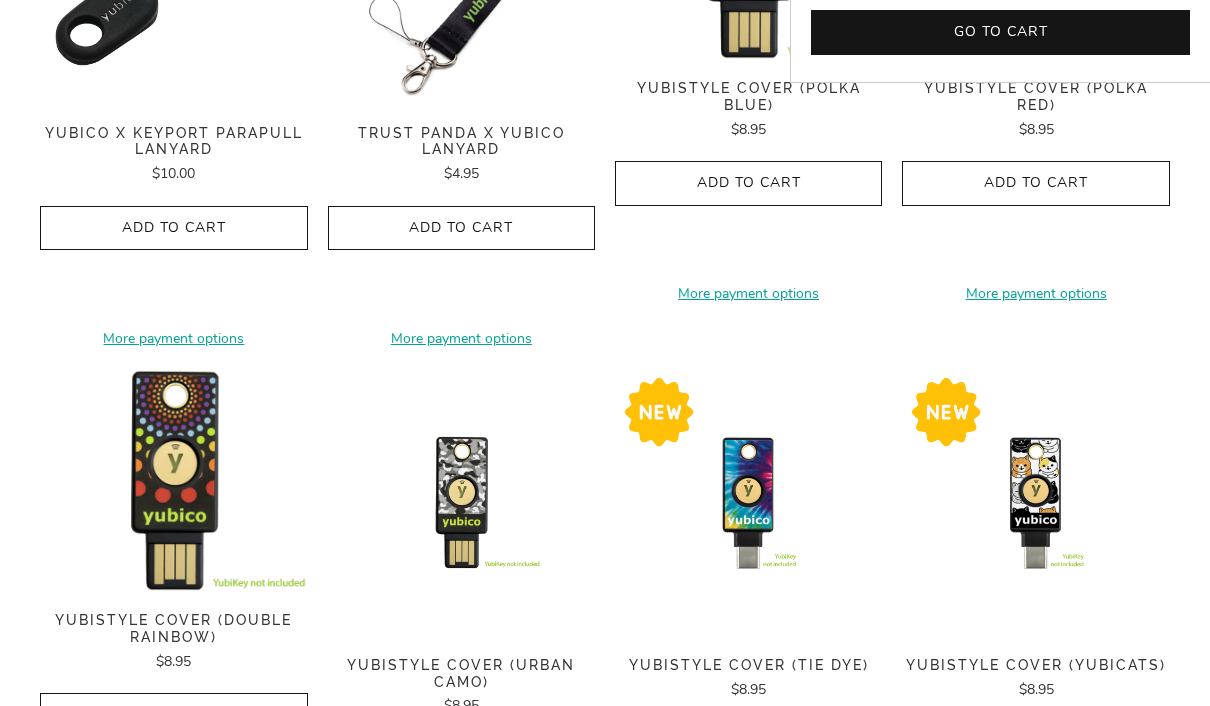 scroll, scrollTop: 388, scrollLeft: 0, axis: vertical 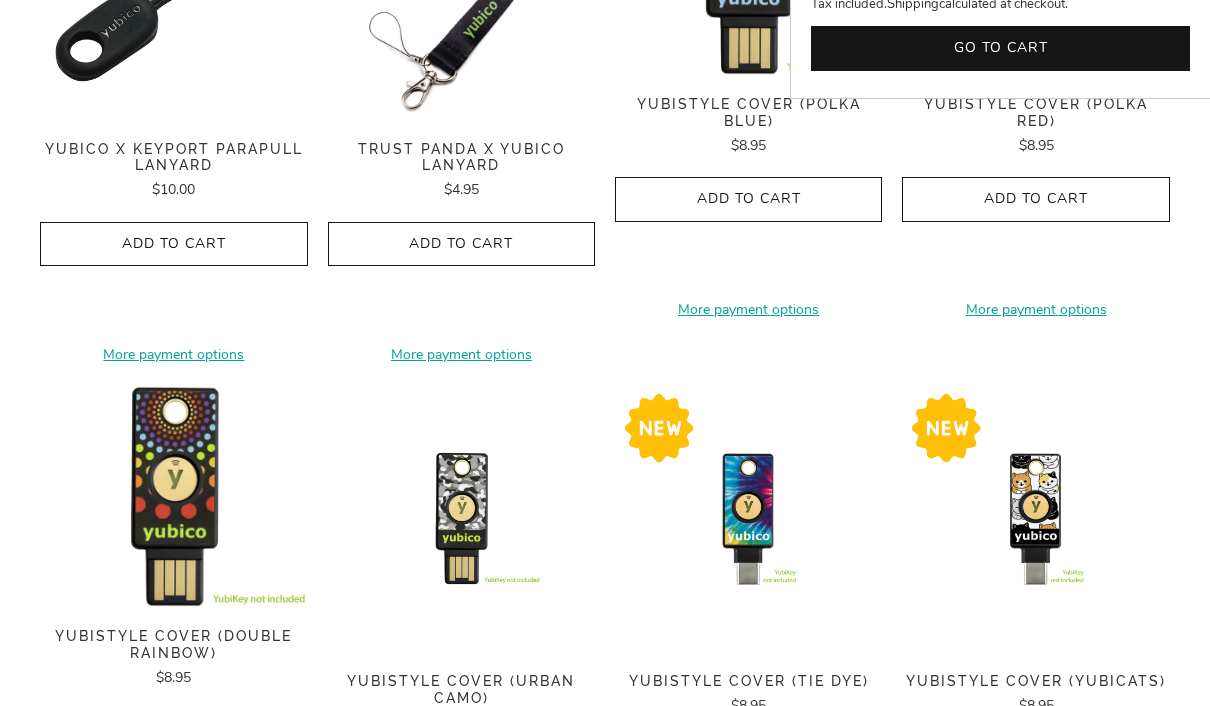 click at bounding box center [173, 496] 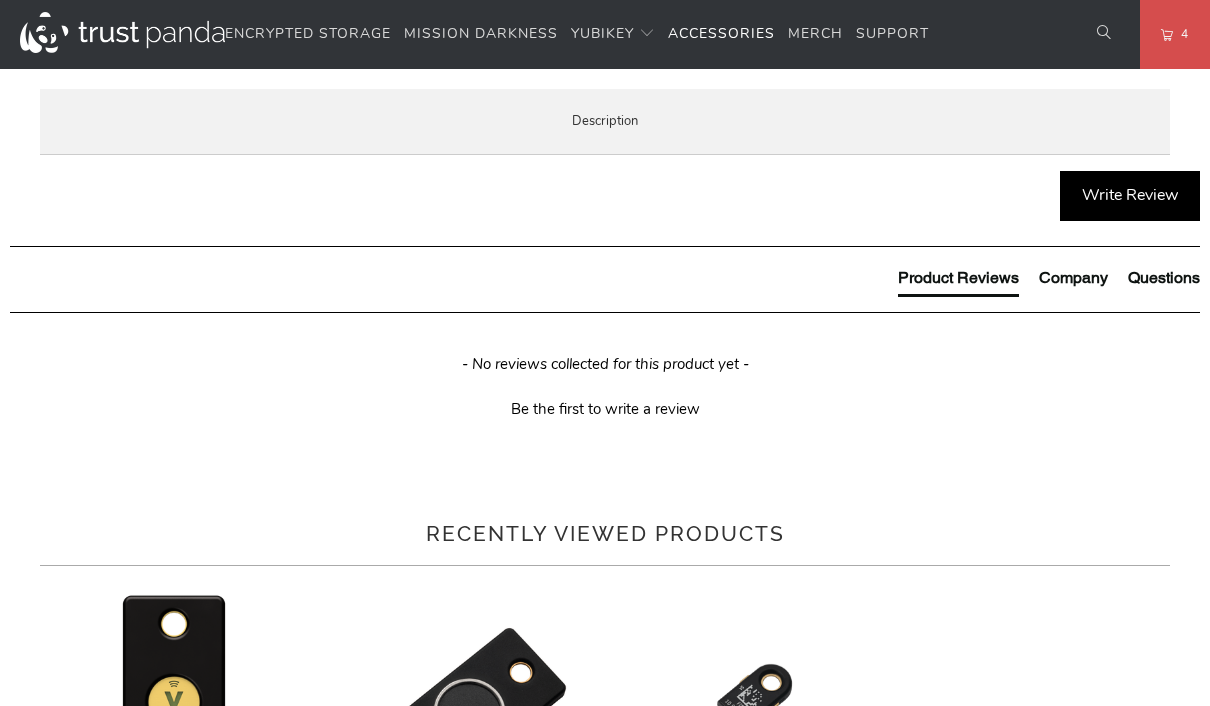 scroll, scrollTop: 804, scrollLeft: 0, axis: vertical 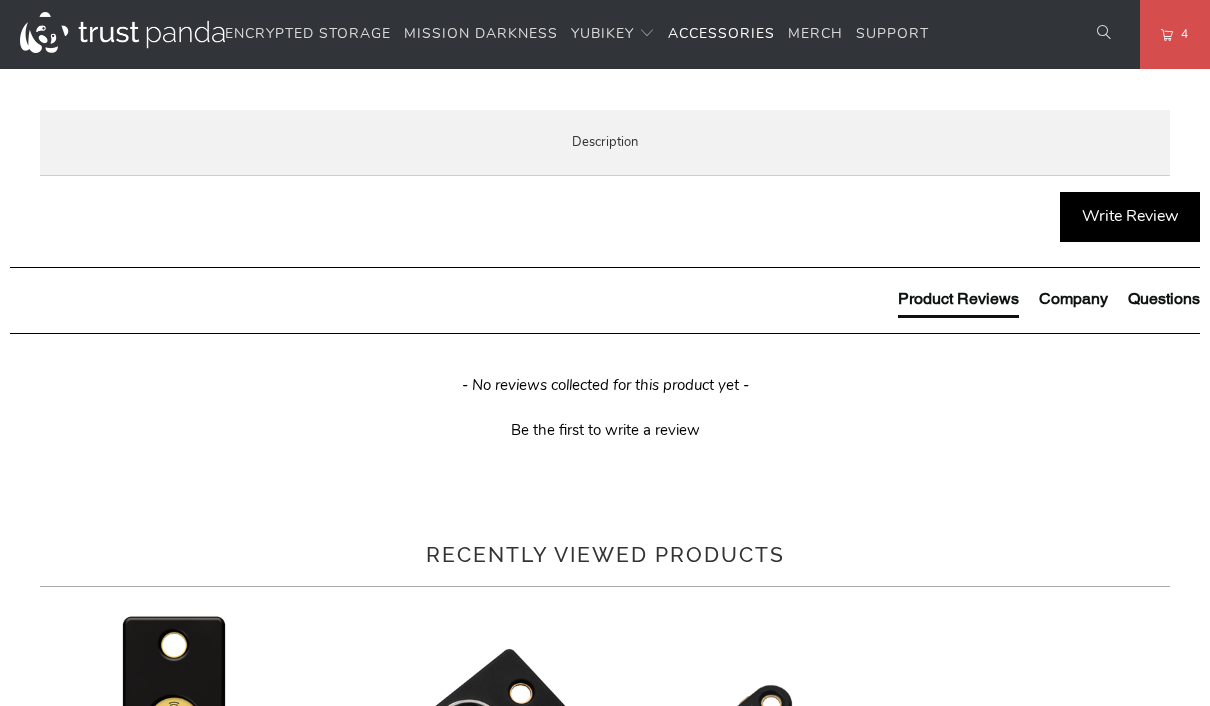 click on "Specifications" at bounding box center [0, 0] 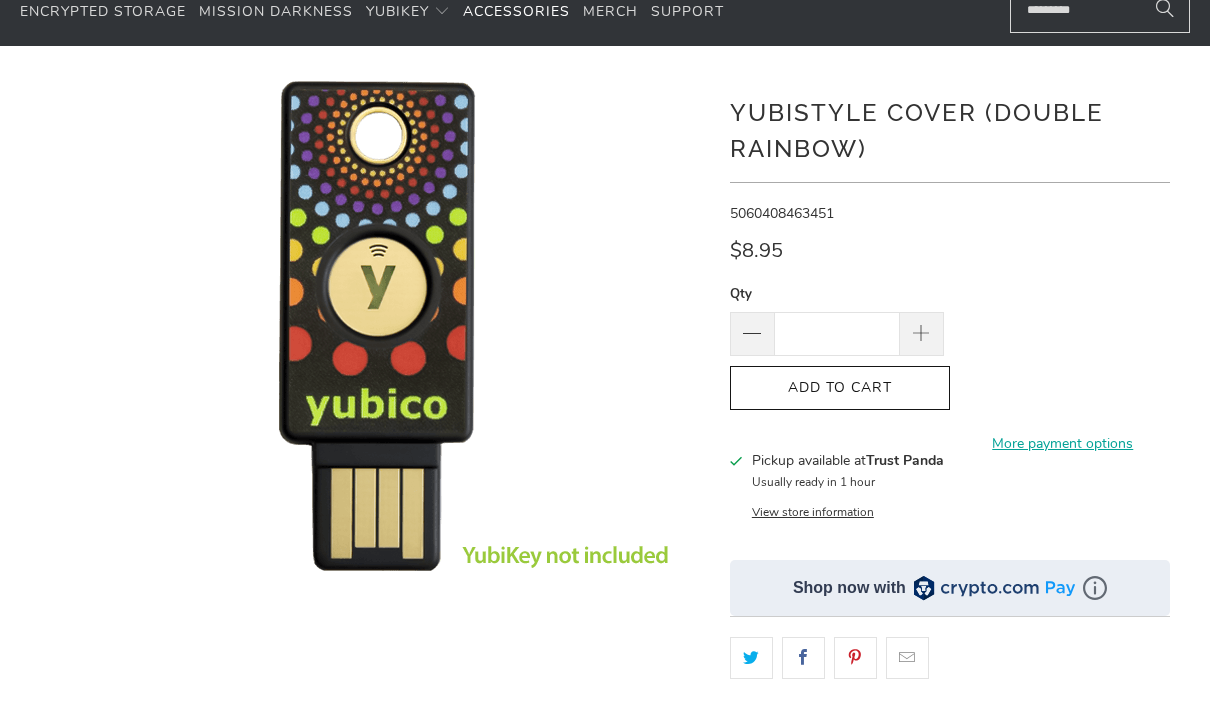 scroll, scrollTop: 0, scrollLeft: 0, axis: both 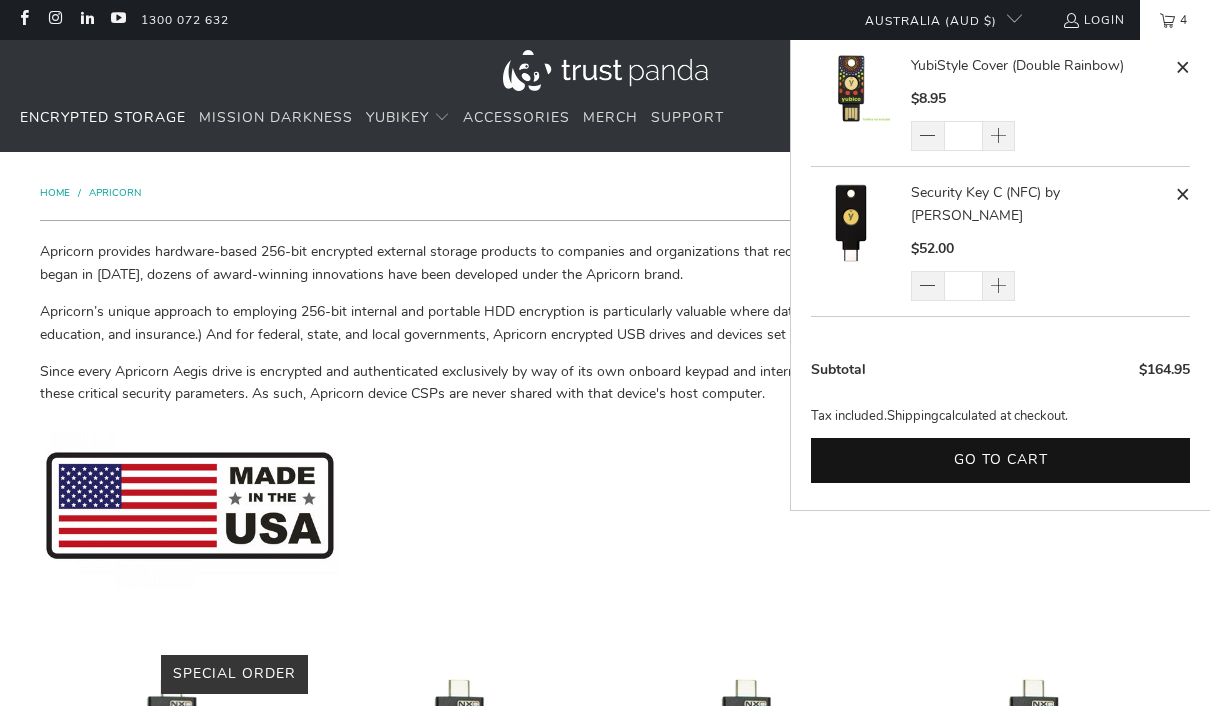 click on "4" at bounding box center (1184, 20) 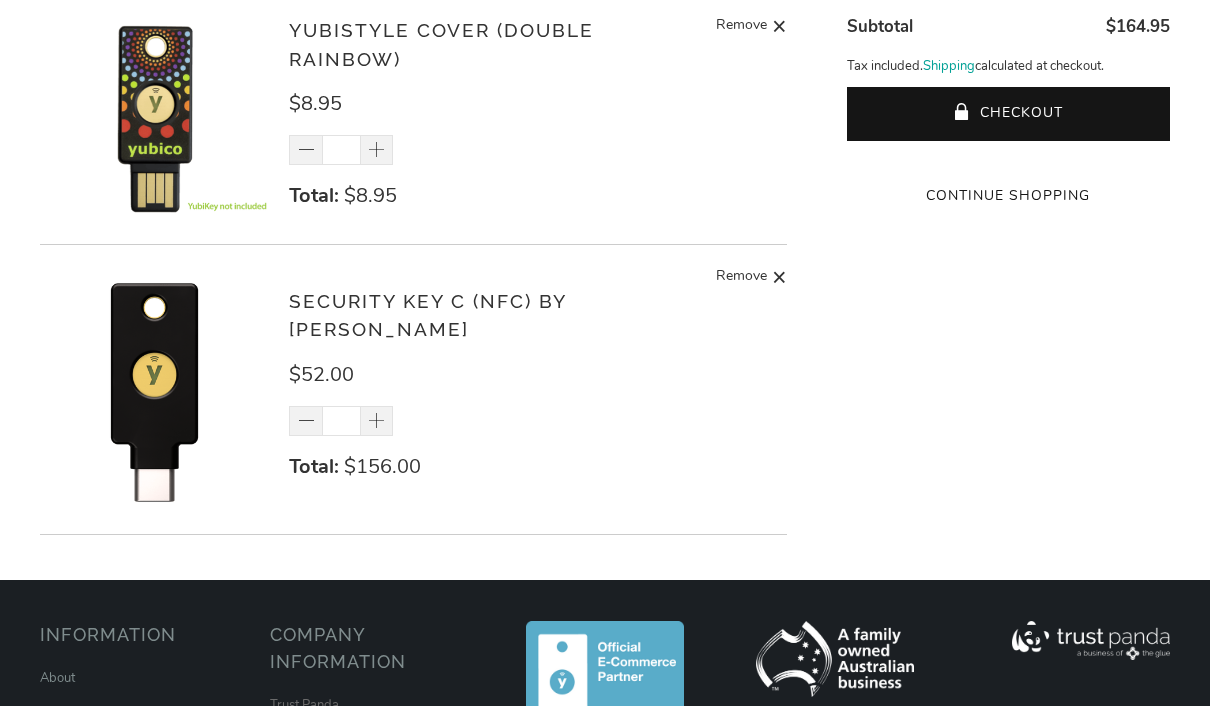 scroll, scrollTop: 267, scrollLeft: 0, axis: vertical 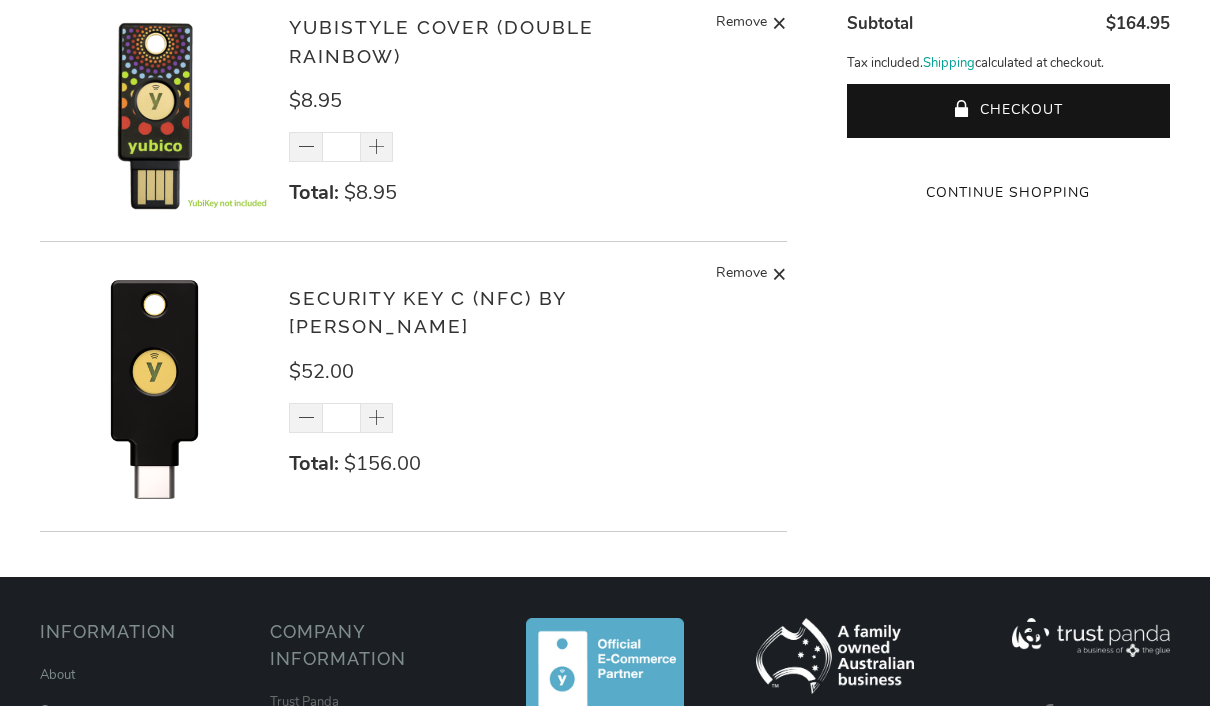 click at bounding box center (377, 148) 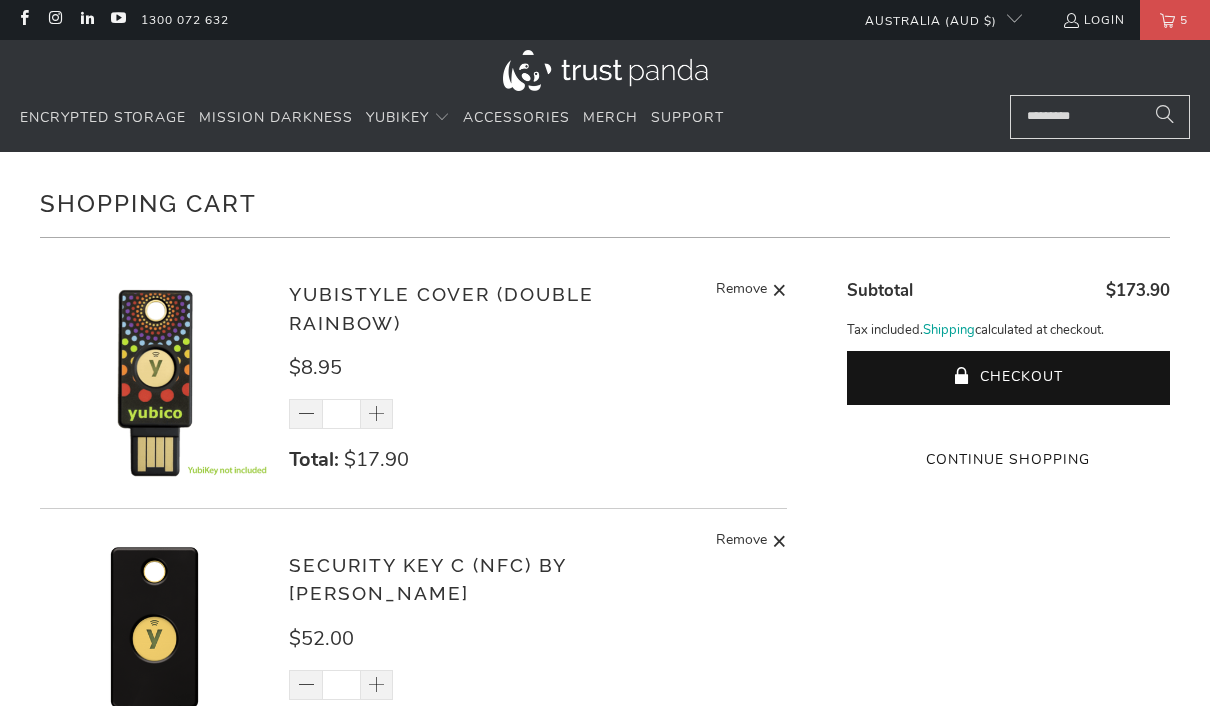 scroll, scrollTop: 0, scrollLeft: 0, axis: both 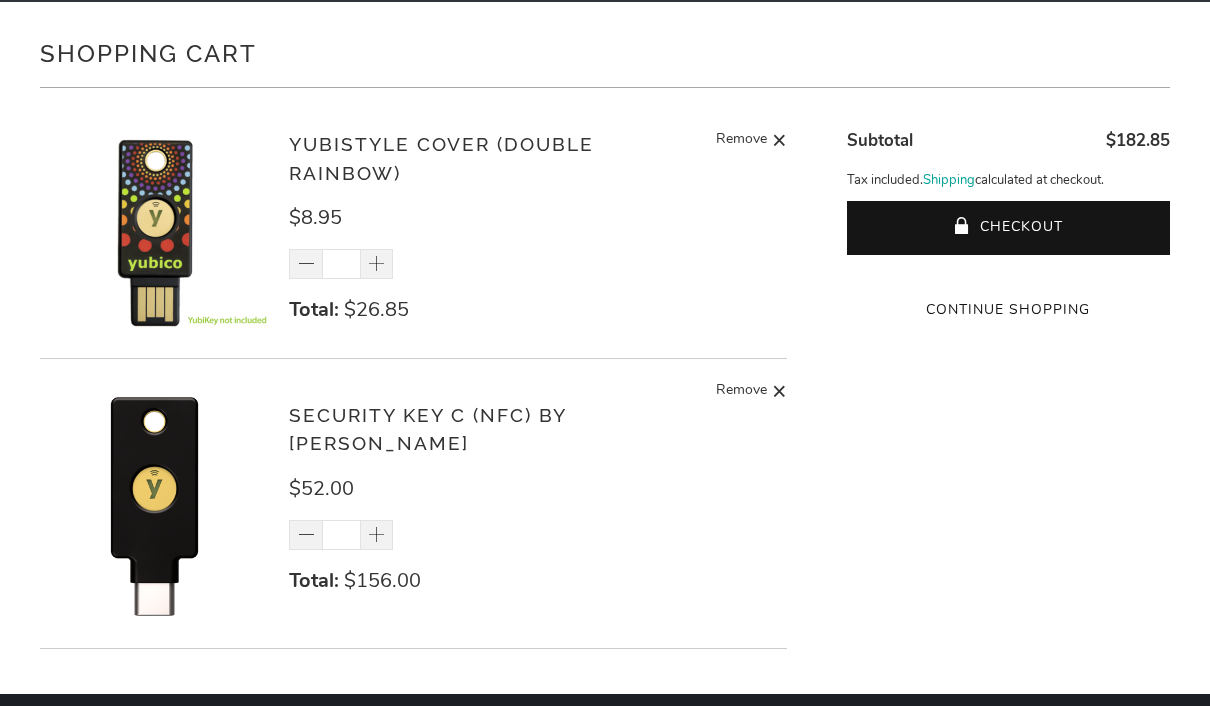 click on "Security Key C (NFC) by Yubico
$52.00
*
Total:
$156.00
Remove" at bounding box center [413, 509] 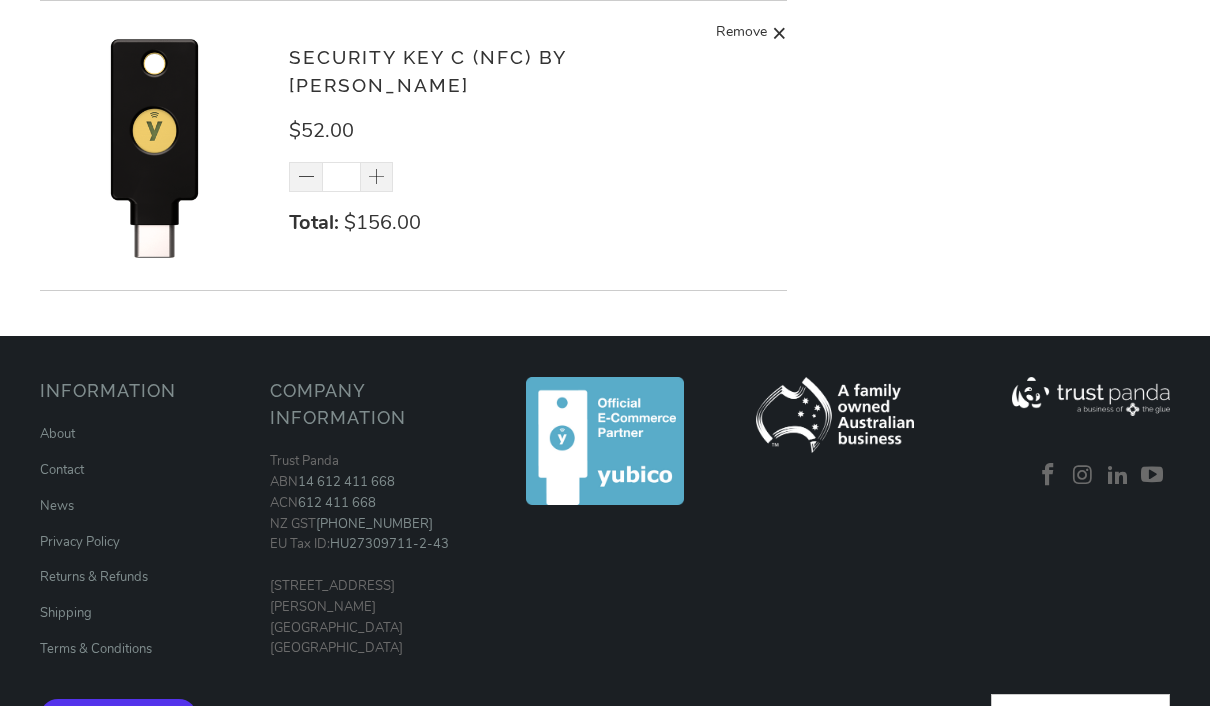 scroll, scrollTop: 616, scrollLeft: 0, axis: vertical 